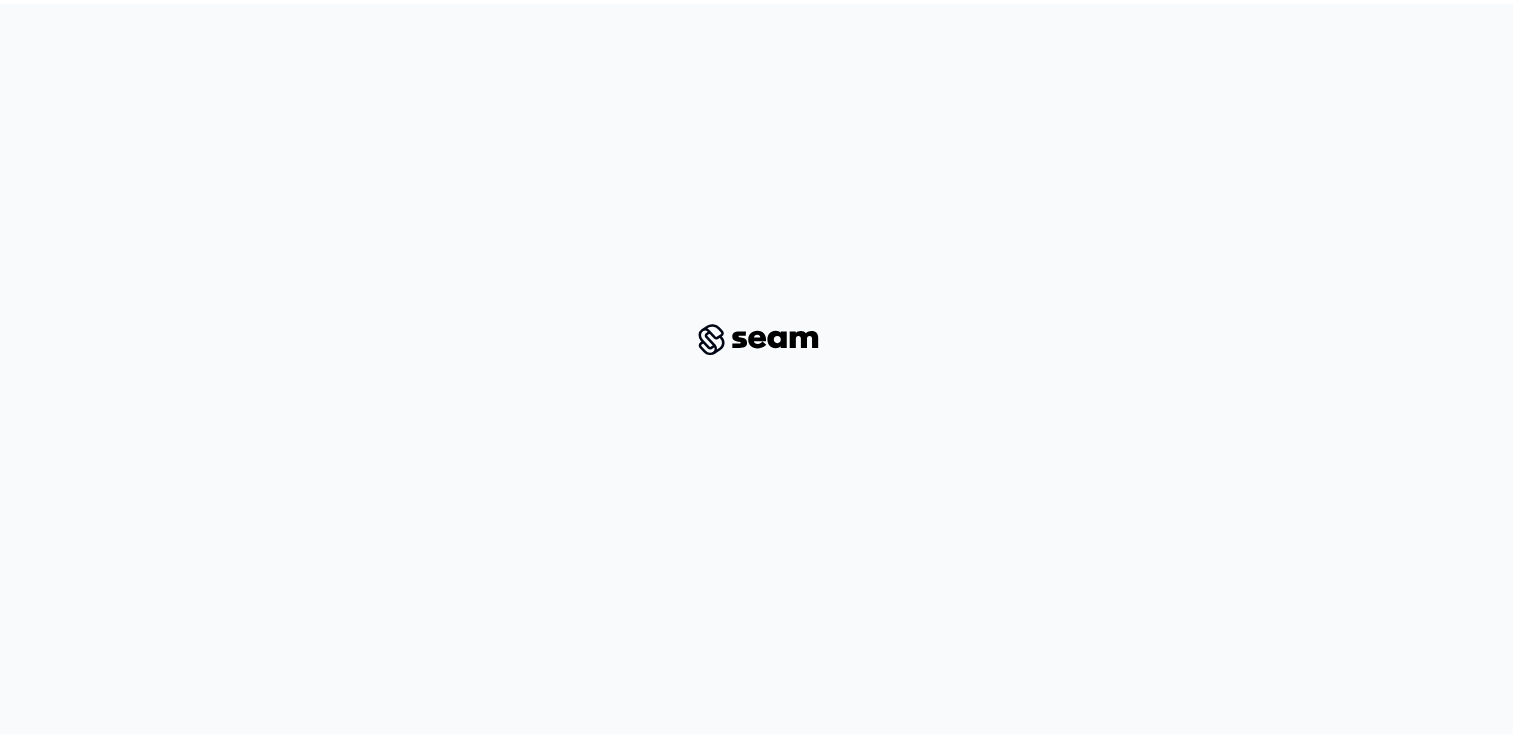 scroll, scrollTop: 0, scrollLeft: 0, axis: both 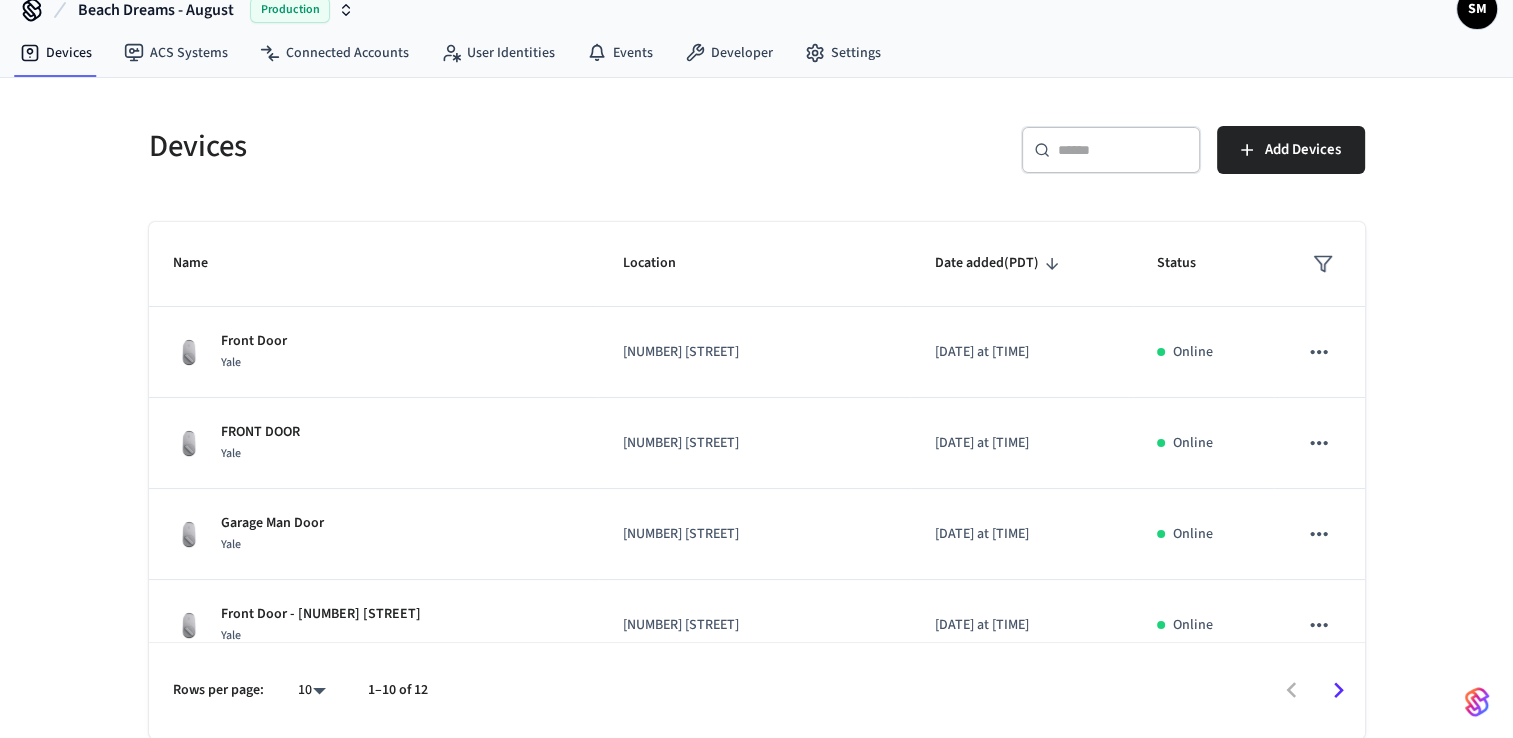 click on "Beach Dreams - August Production SM Devices ACS Systems Connected Accounts User Identities Events Developer Settings Devices ​ ​ Add Devices Name Location Date added  (PDT) Status Front Door Yale 18 Lock Lane 2025/06/20 at 12:00 pm Online FRONT DOOR Yale 57A Hoyts 2025/06/01 at 3:00 pm Online Garage Man Door Yale 57A Hoyts 2024/07/03 at 1:00 pm Online Front Door - 57B Hoyts Lane Yale 57B Hoyts 2024/07/03 at 1:00 pm Online Front Door - 447 Atlantic Ave Yale 447 Atlantic Ave Old 2024/07/03 at 1:00 pm Offline Front Door - 305B Main Street Yale 305 Main 2024/07/03 at 1:00 pm Online Front Door - 240 Island Beach Road Yale 240 Island Beach 2024/07/01 at 10:55 pm Online Back/Main Entry Door - 12 Barrel Lane Ext Yale 12 Barrell Lane Ext York Harbor ME 2024/07/01 at 10:55 pm Online Front Gate - Beach Dreams Yale Beach Dreams Gate 2024/06/05 at 2:45 pm Online Front Door Yale 60 River Rd 2025/06/16 at 11:00 am Online Rows per page: 10 ** 1–10 of 12 4 /devices/list 6 /devices/unmanaged/list Devices | Seam Copy ID" at bounding box center (756, 356) 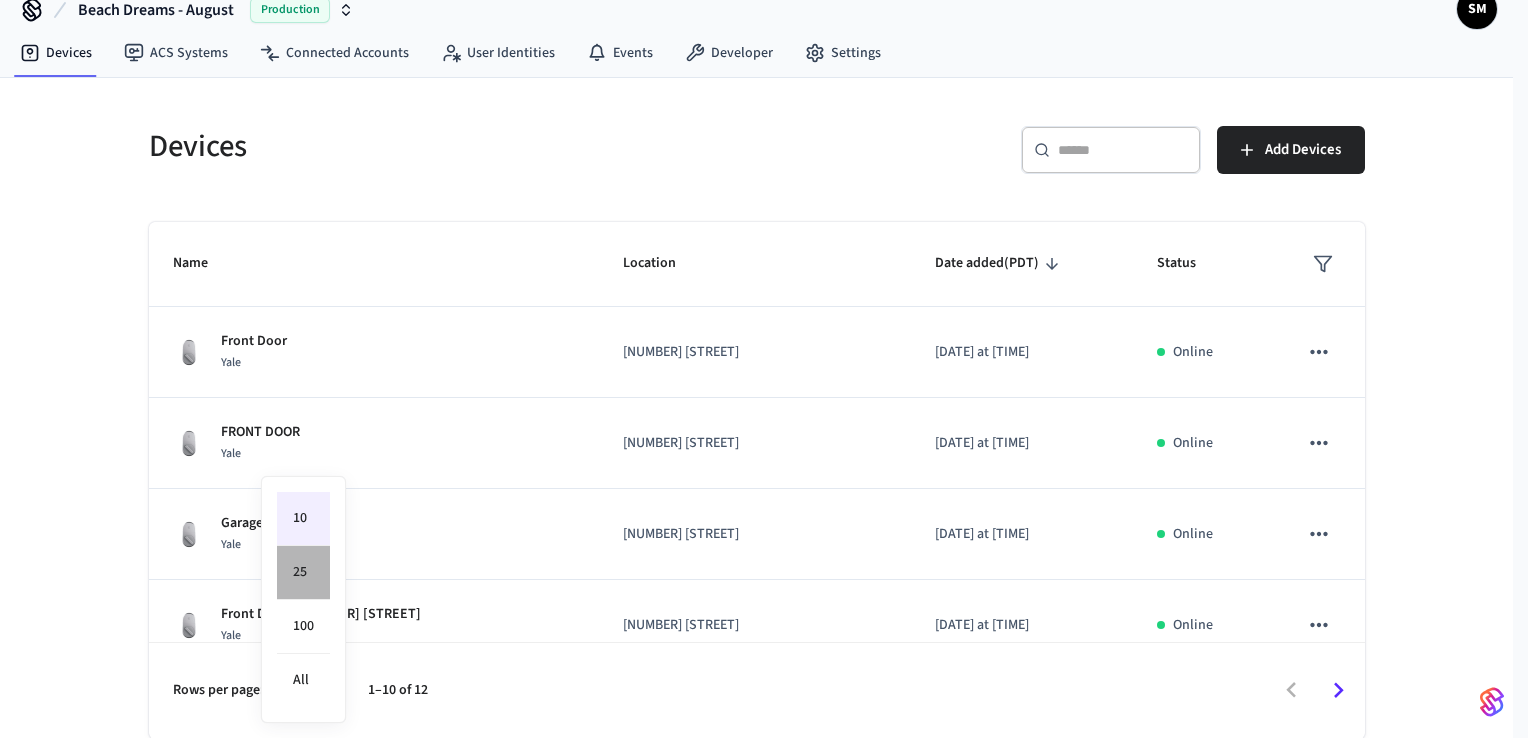 click on "25" at bounding box center (303, 573) 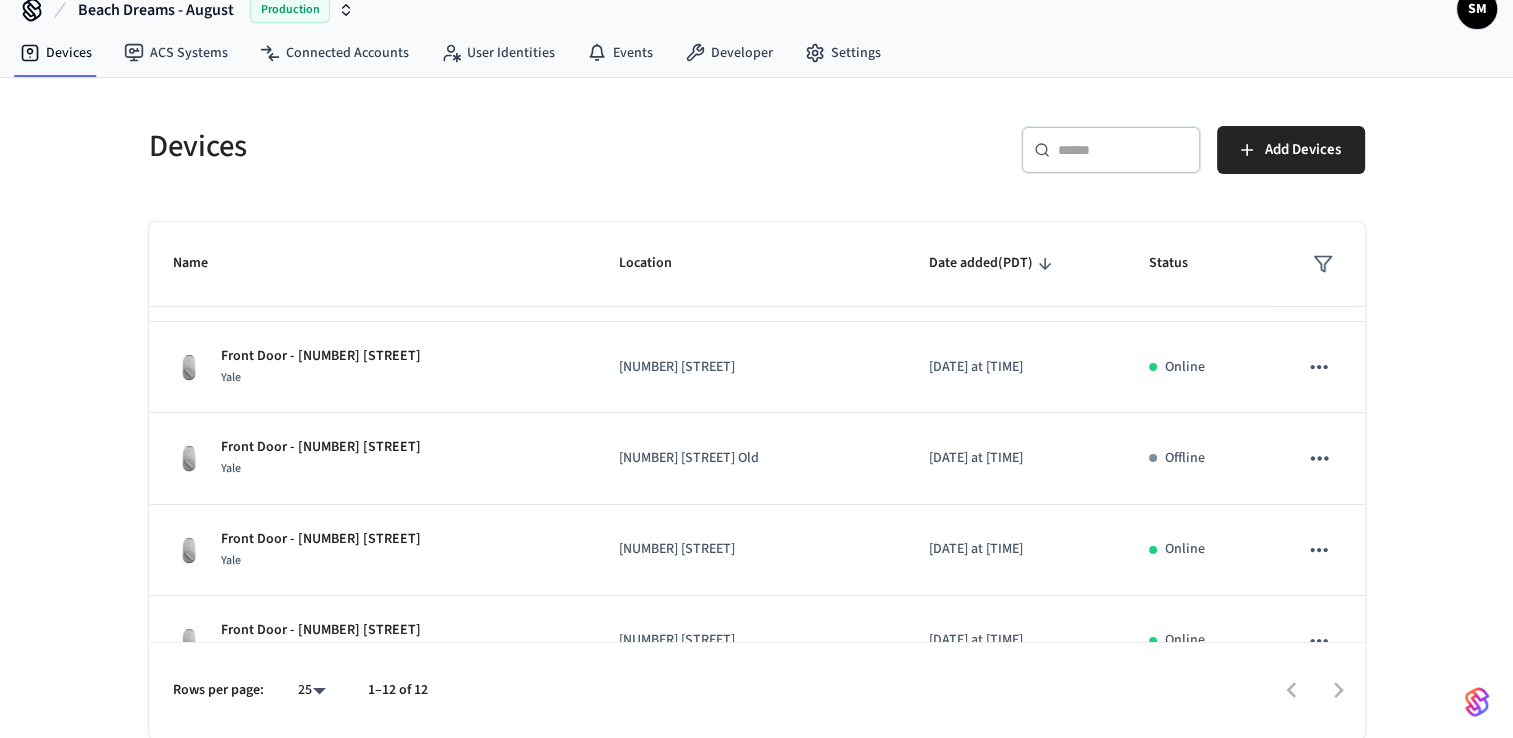 scroll, scrollTop: 259, scrollLeft: 0, axis: vertical 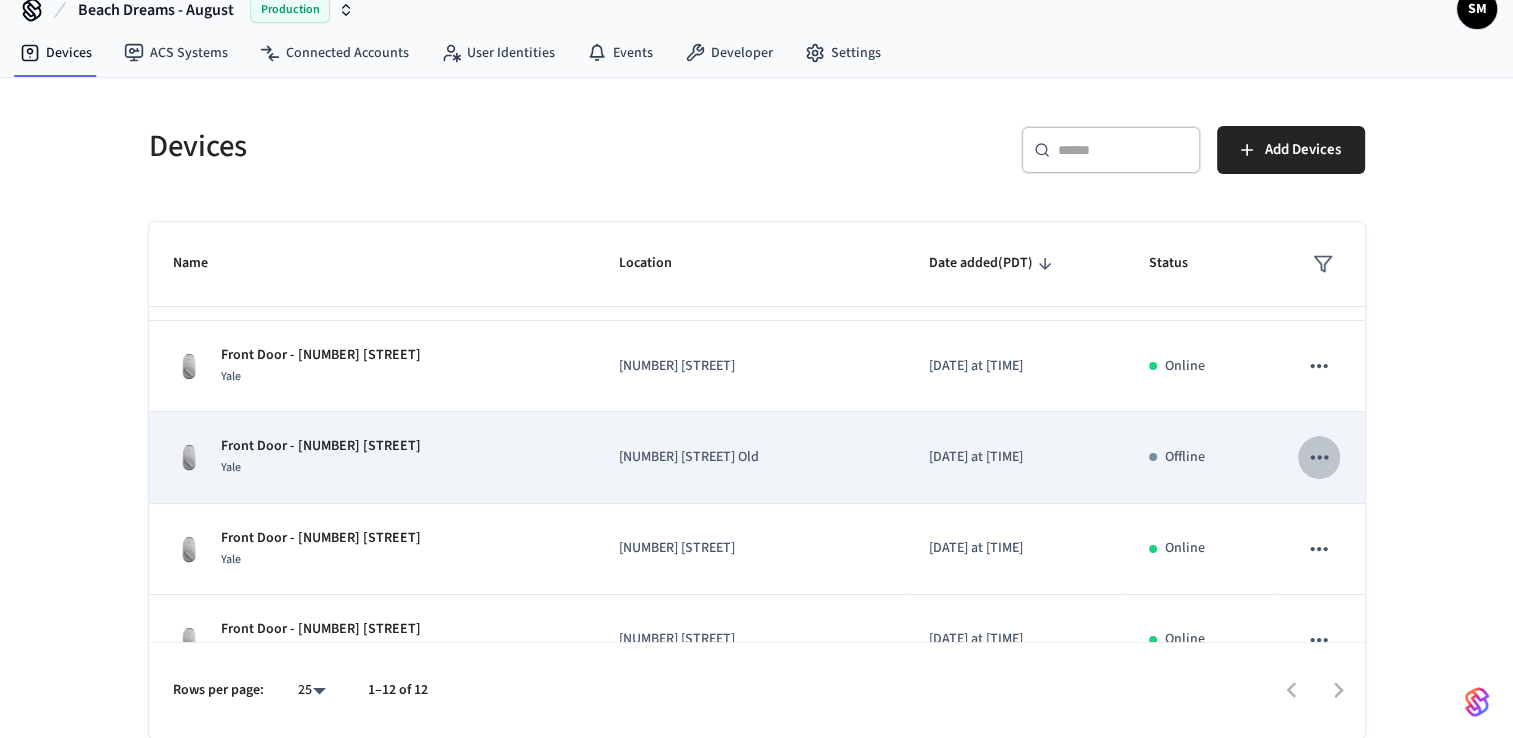 click 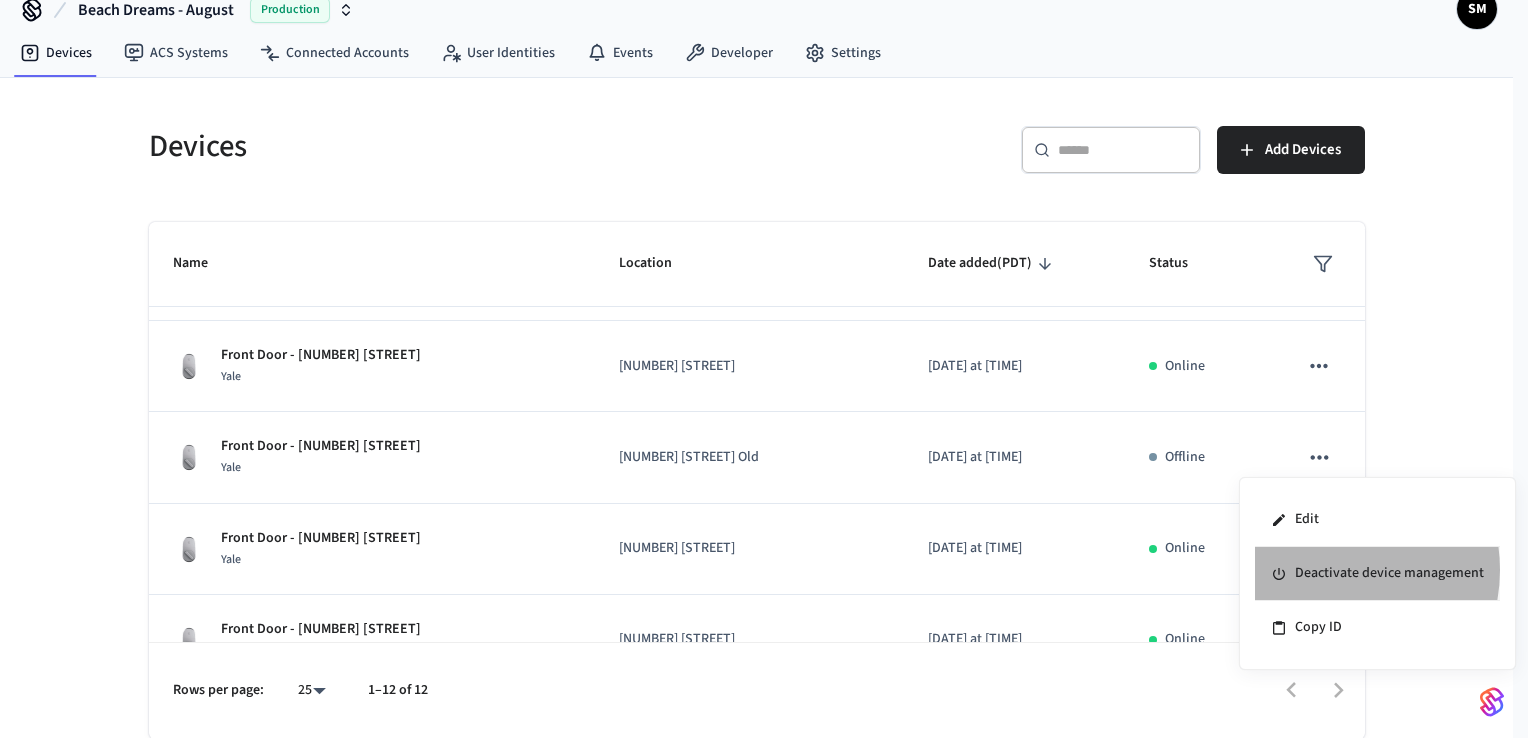 click on "Deactivate device management" at bounding box center (1377, 574) 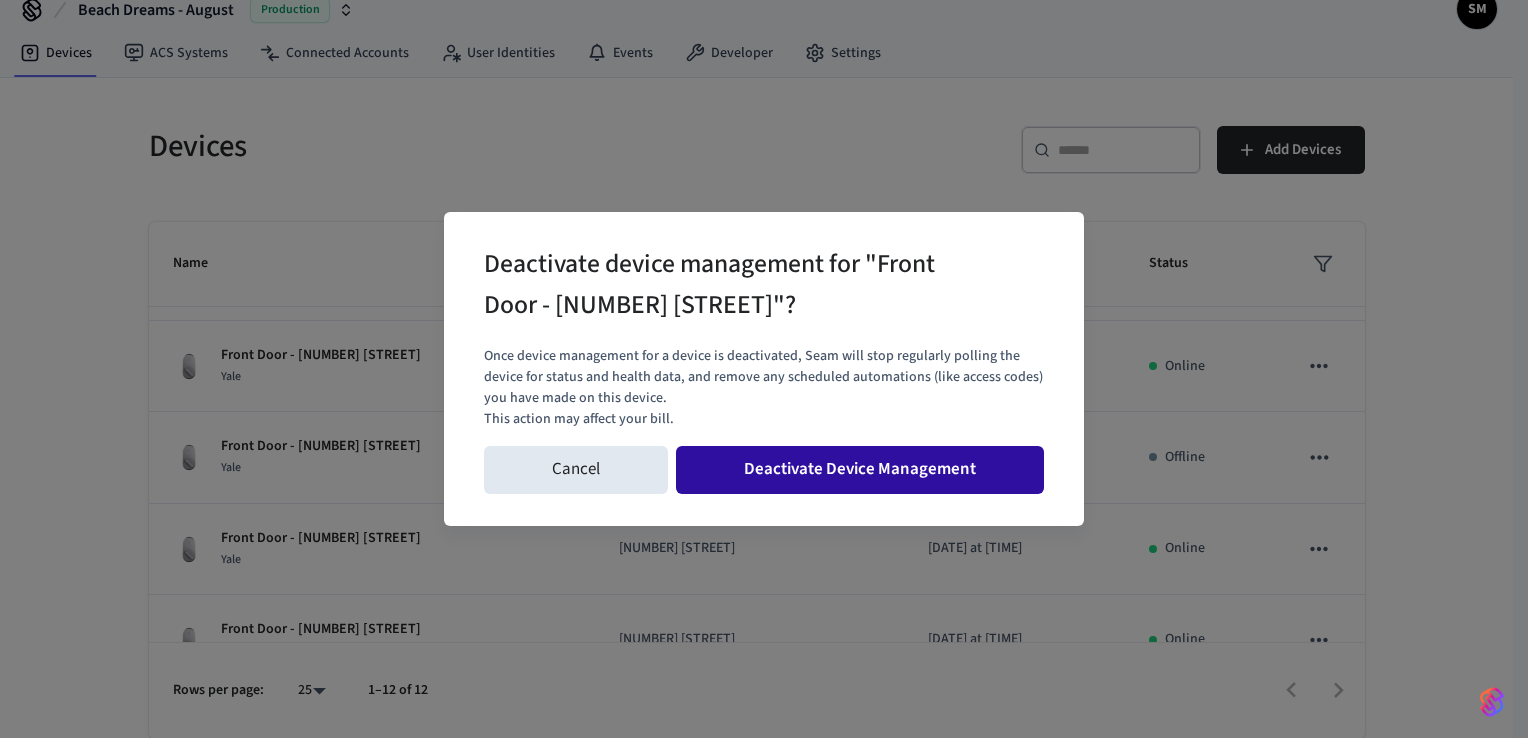 click on "Deactivate Device Management" at bounding box center [860, 470] 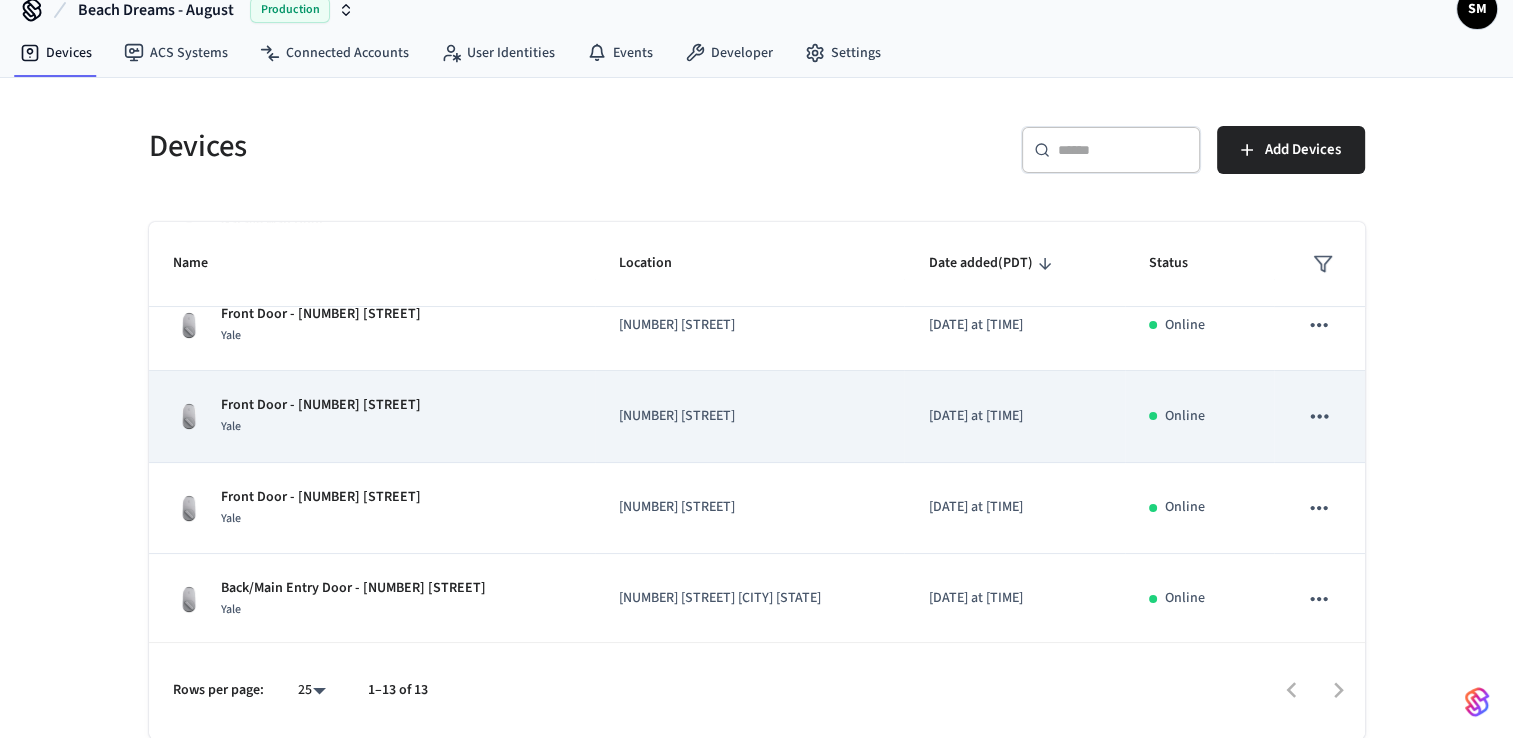 scroll, scrollTop: 302, scrollLeft: 0, axis: vertical 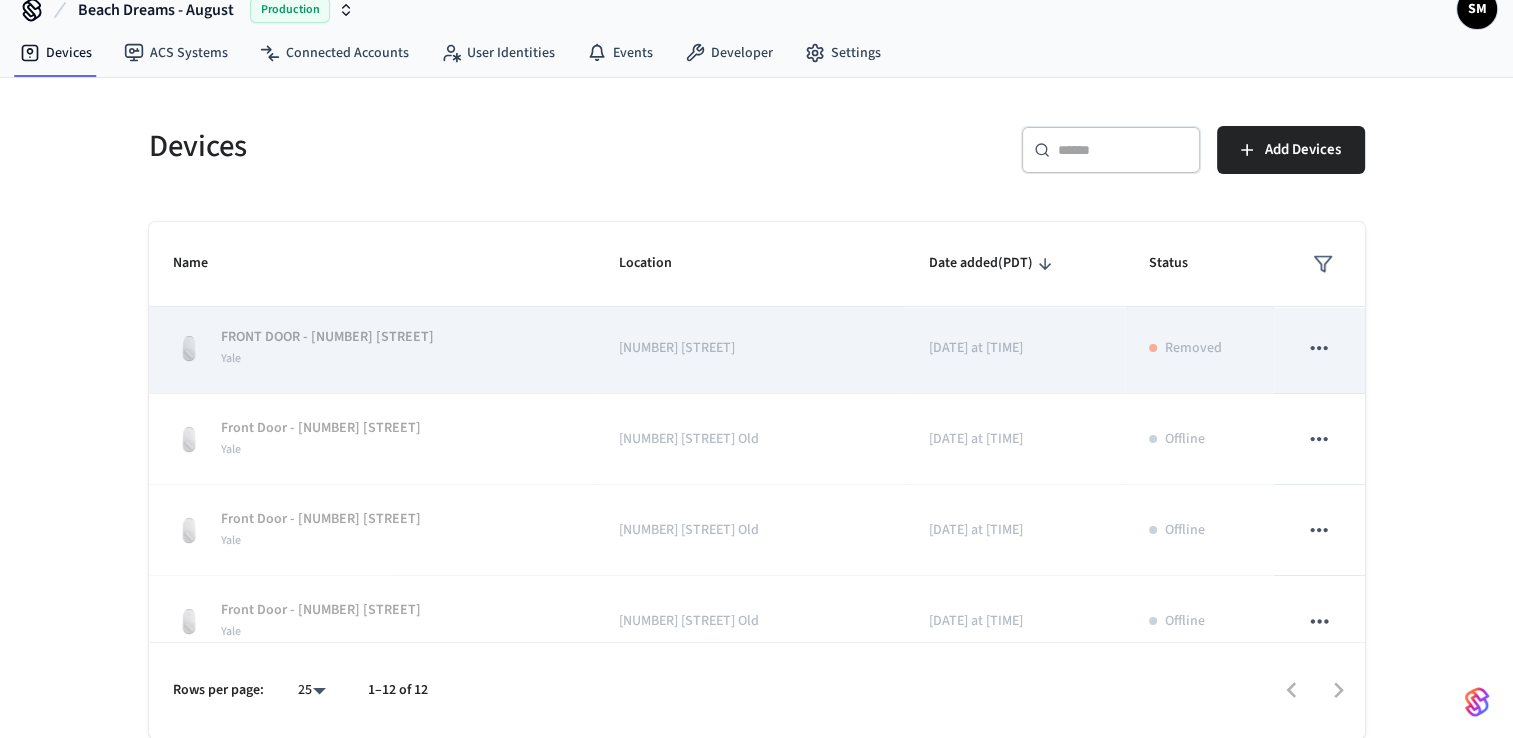 click 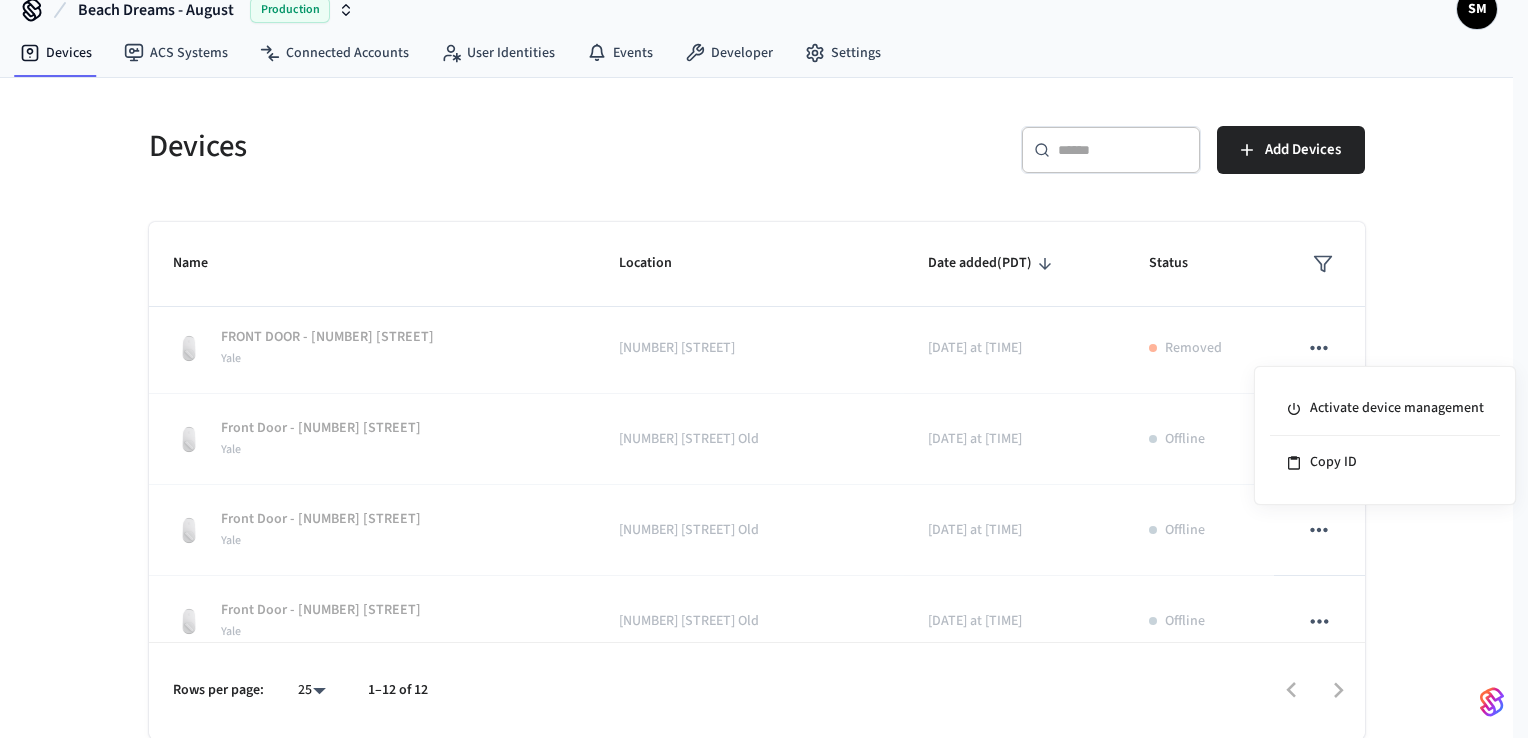 click at bounding box center (764, 369) 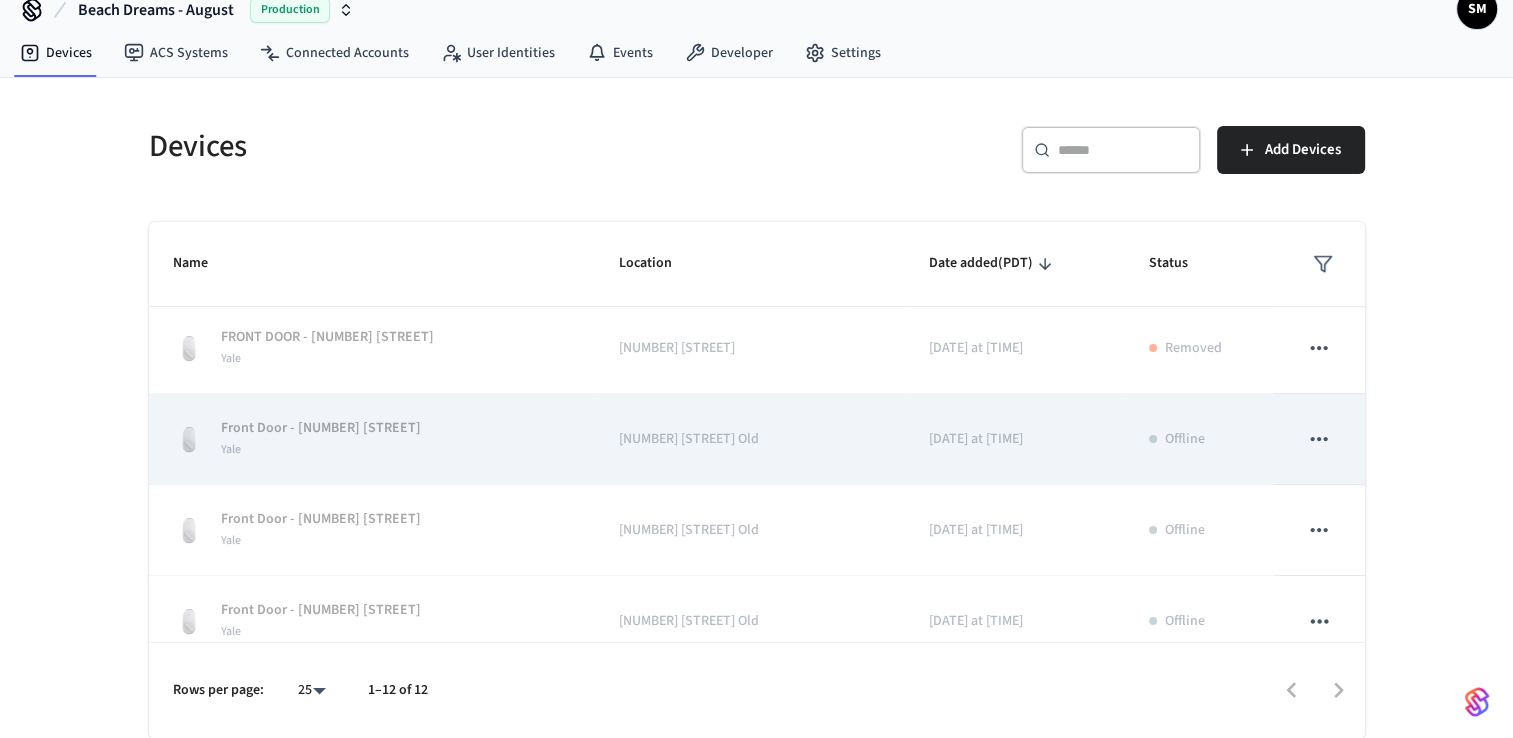 click 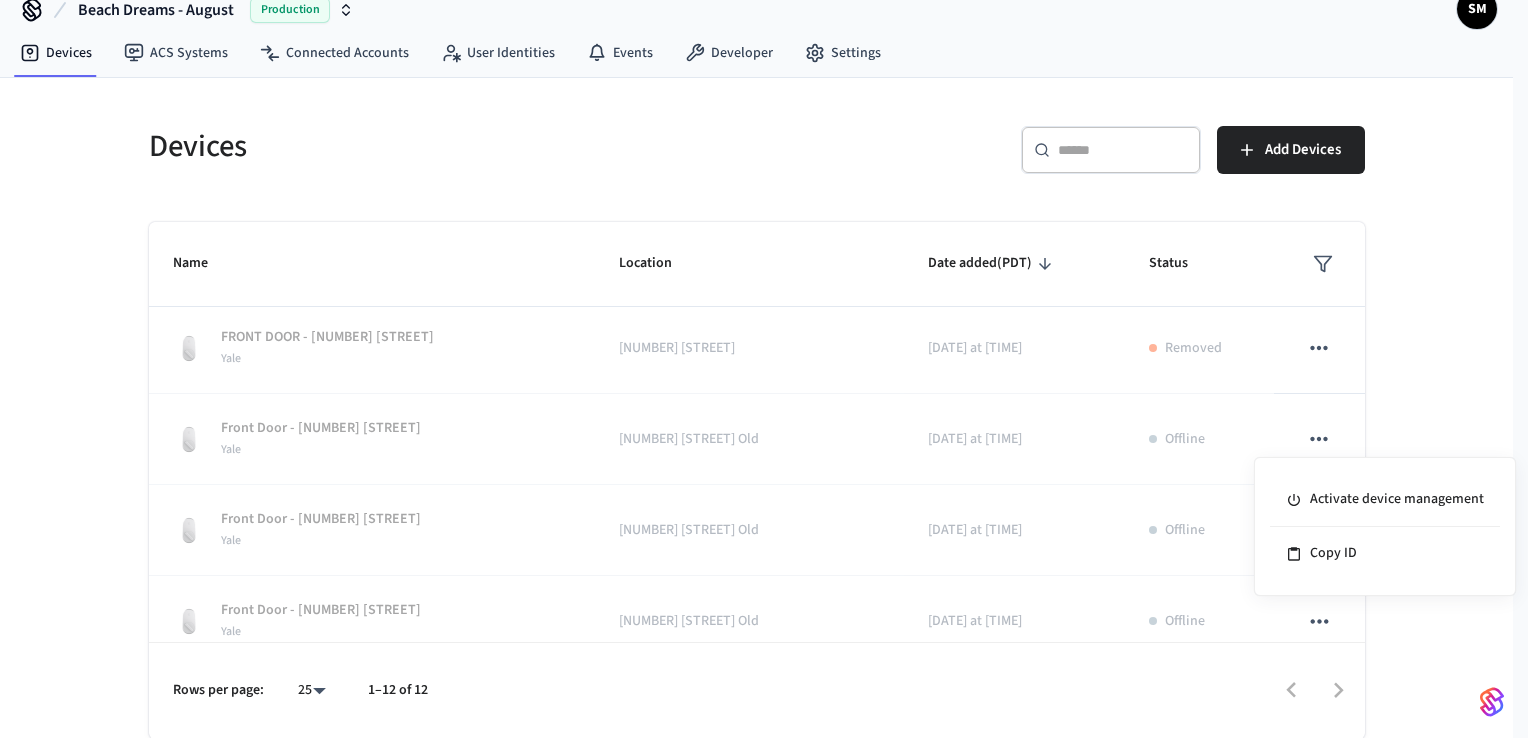 click at bounding box center [764, 369] 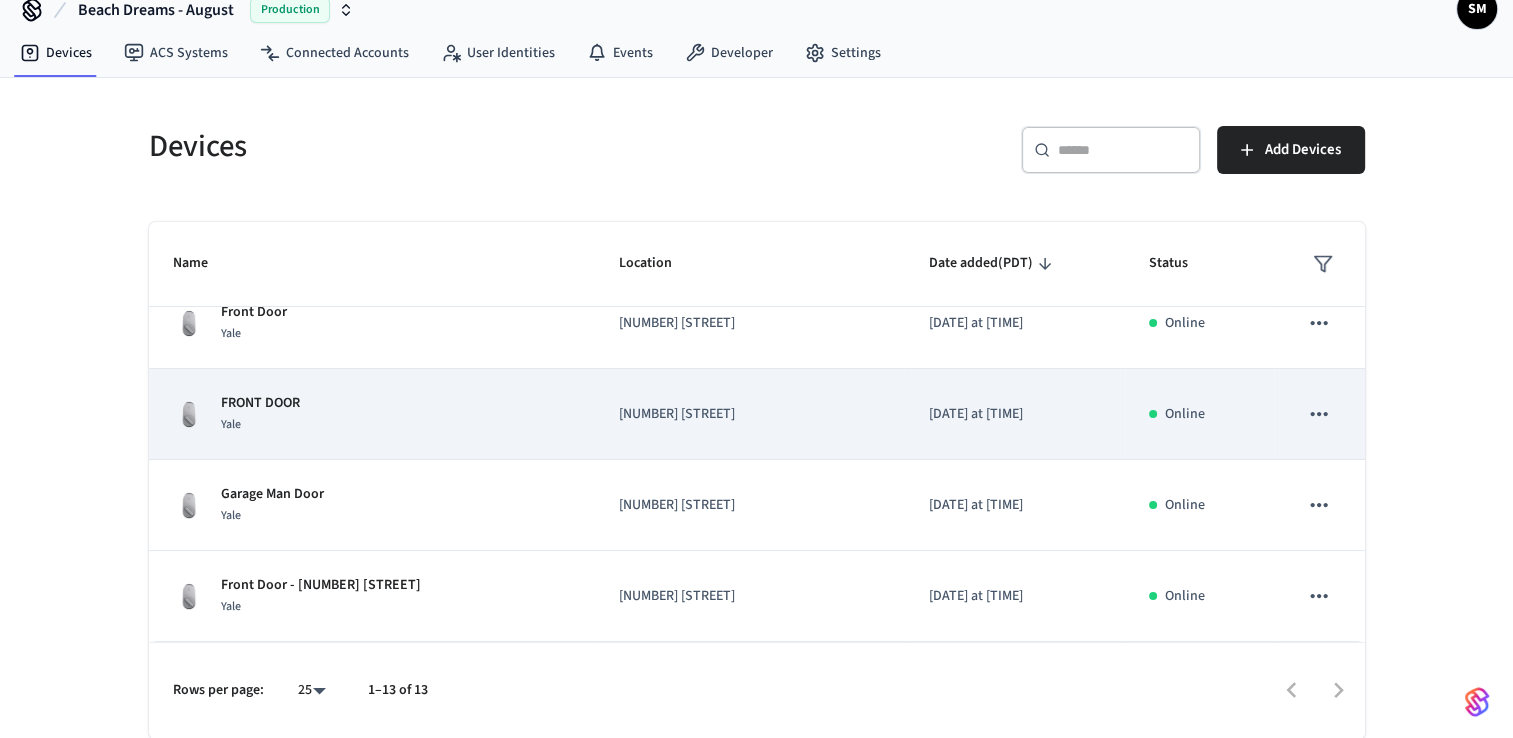 scroll, scrollTop: 0, scrollLeft: 0, axis: both 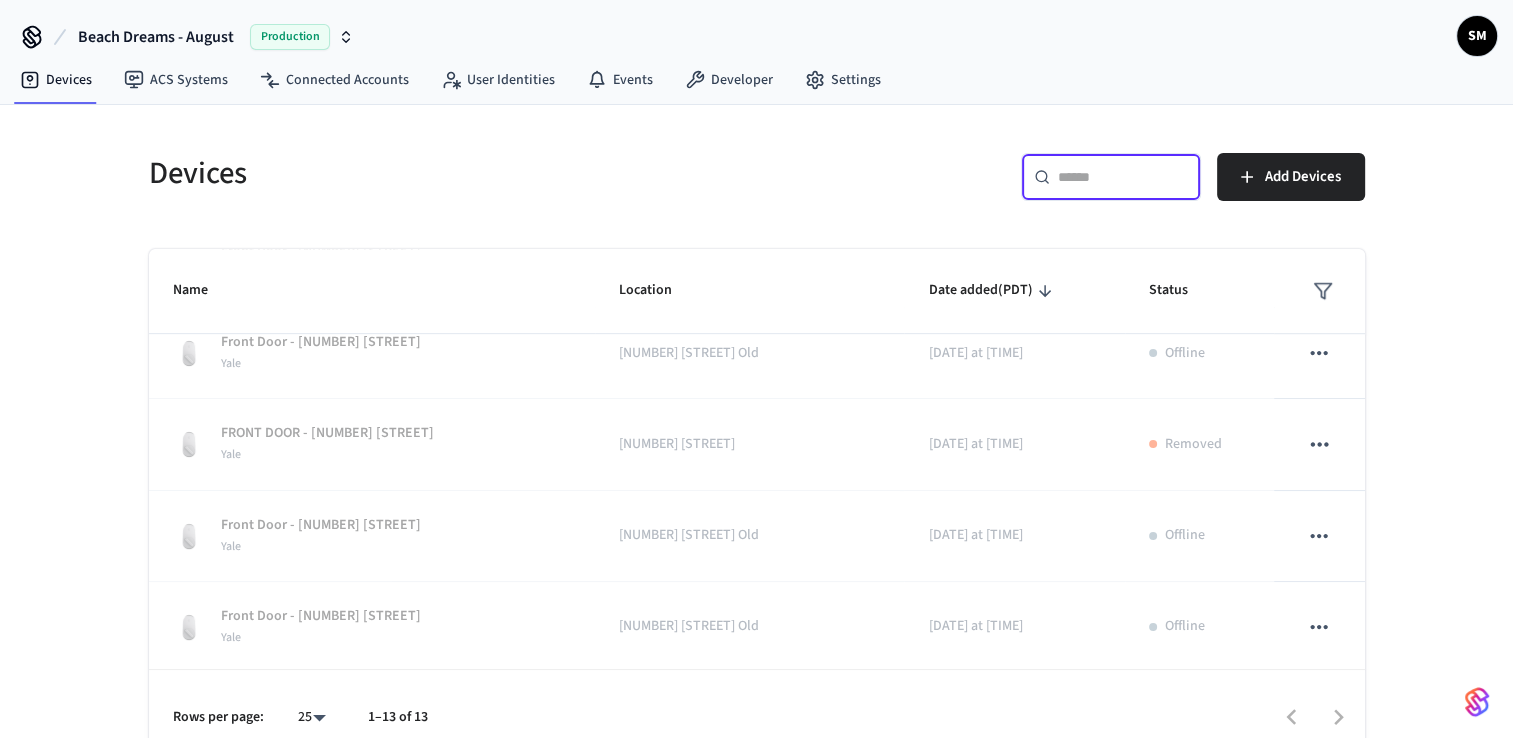 click at bounding box center [1123, 177] 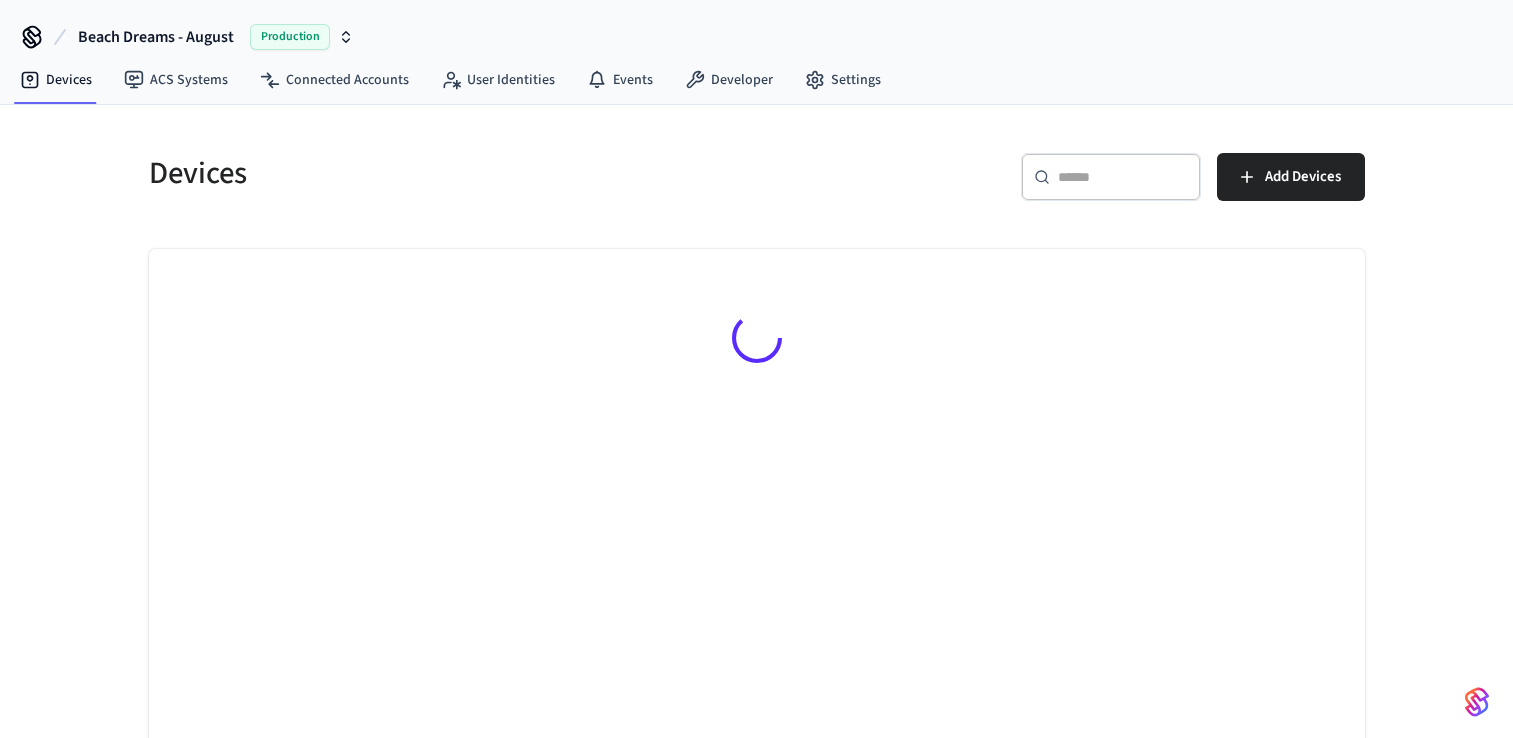 scroll, scrollTop: 0, scrollLeft: 0, axis: both 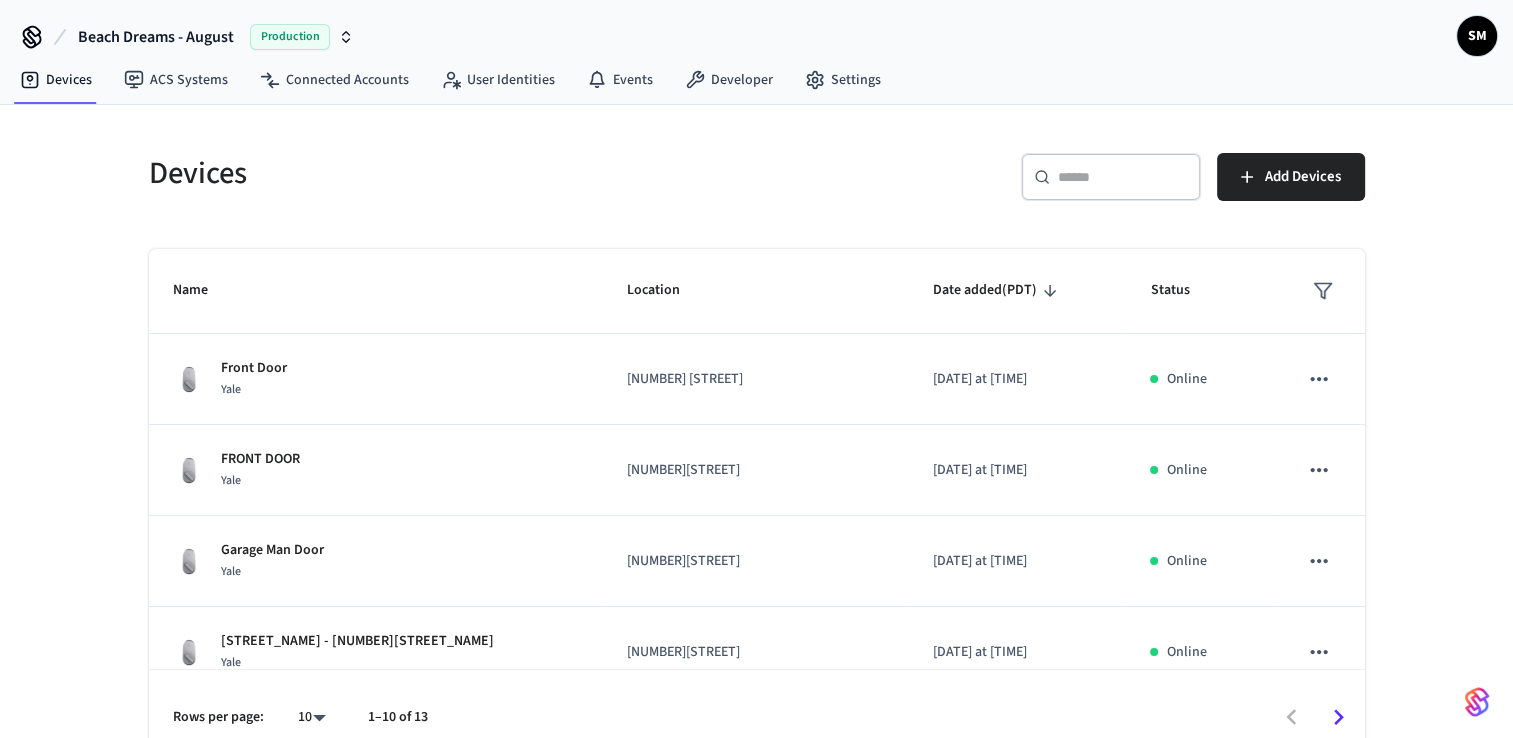 click on "​ ​" at bounding box center (1111, 177) 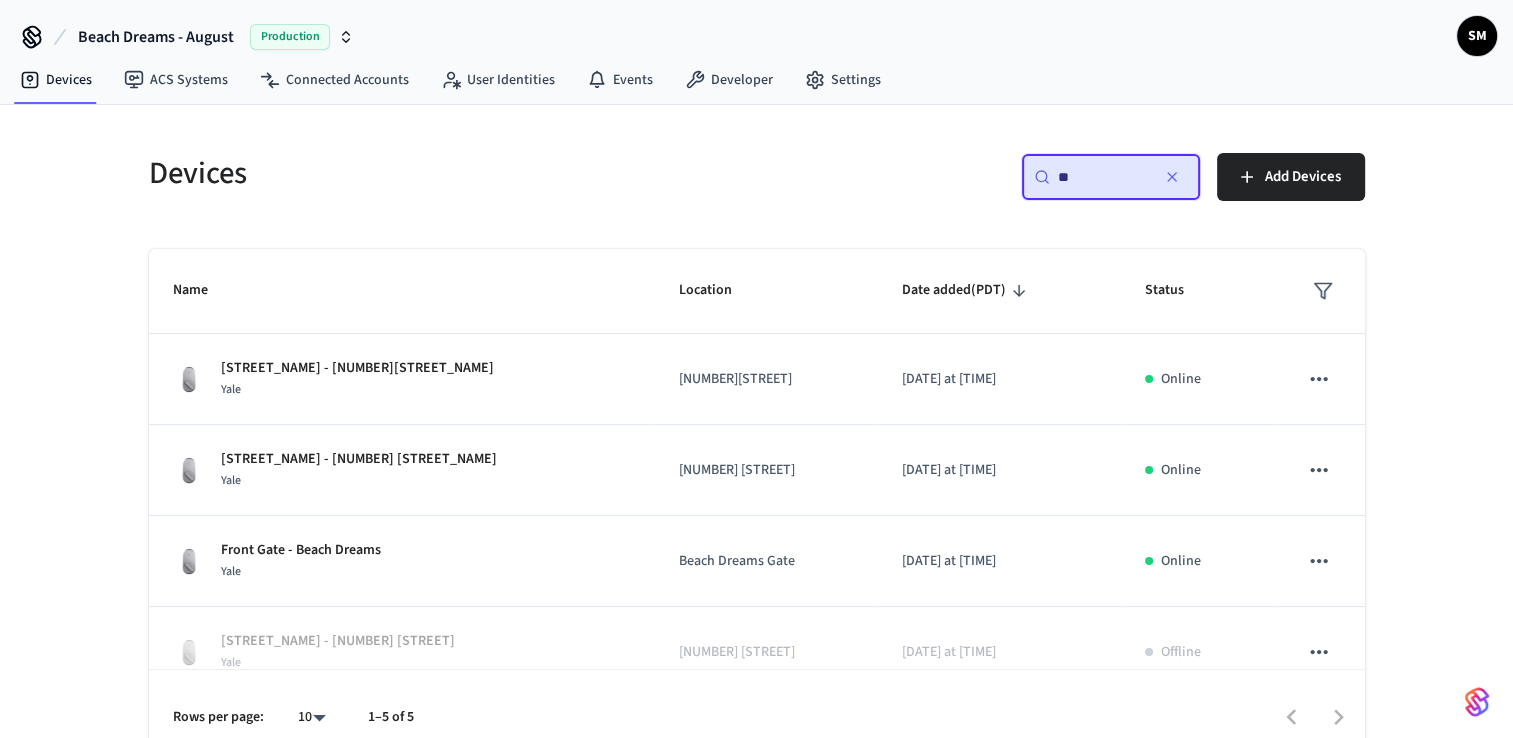 type on "*" 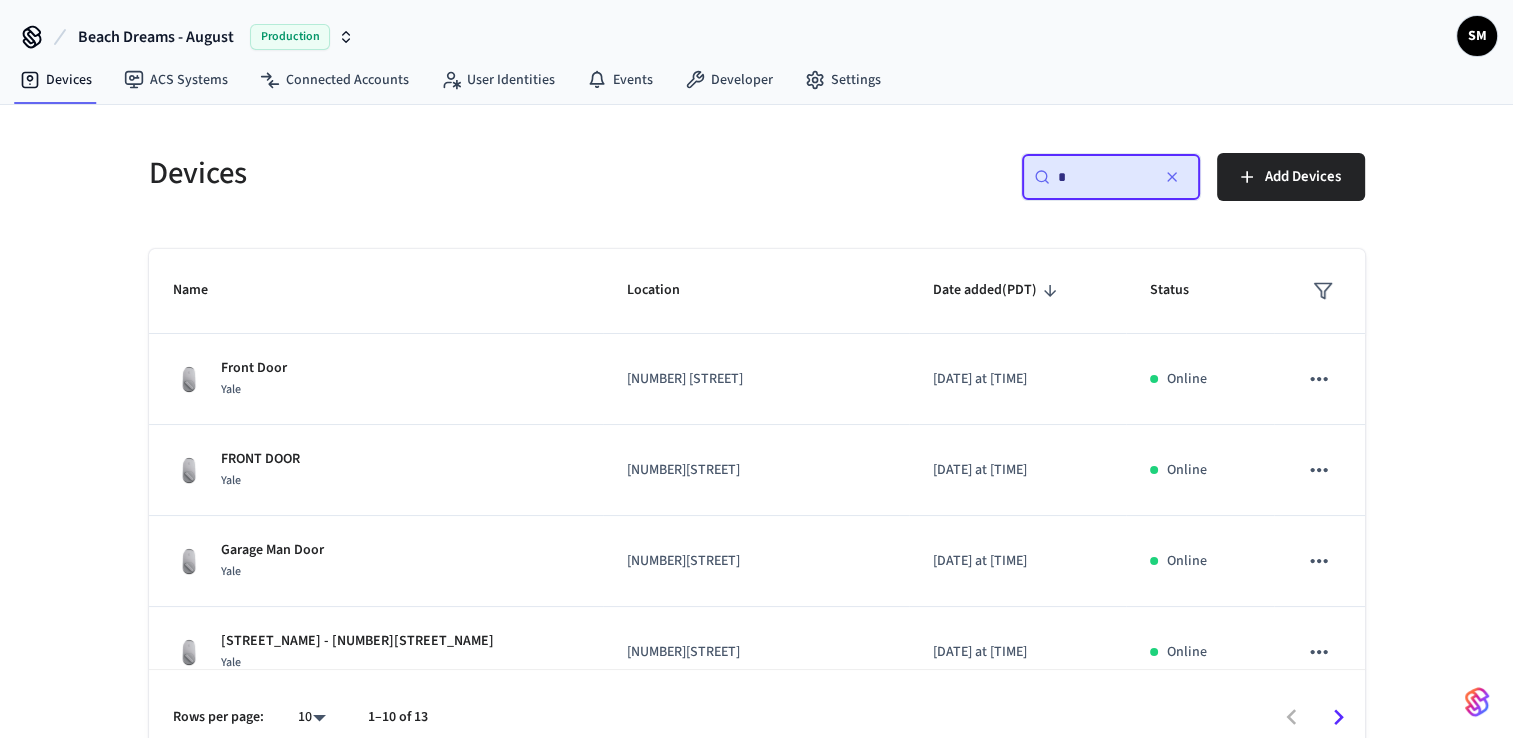 type 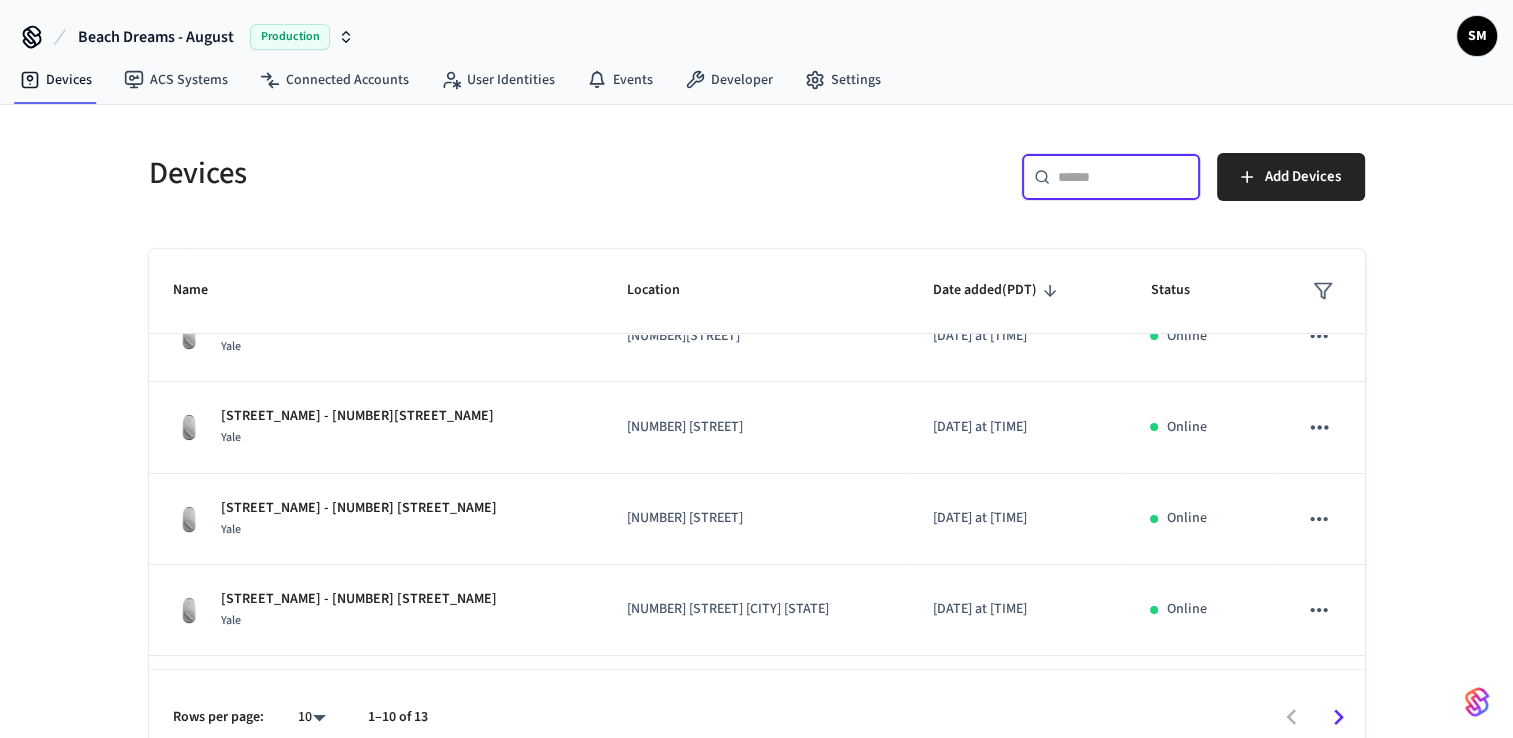 scroll, scrollTop: 338, scrollLeft: 0, axis: vertical 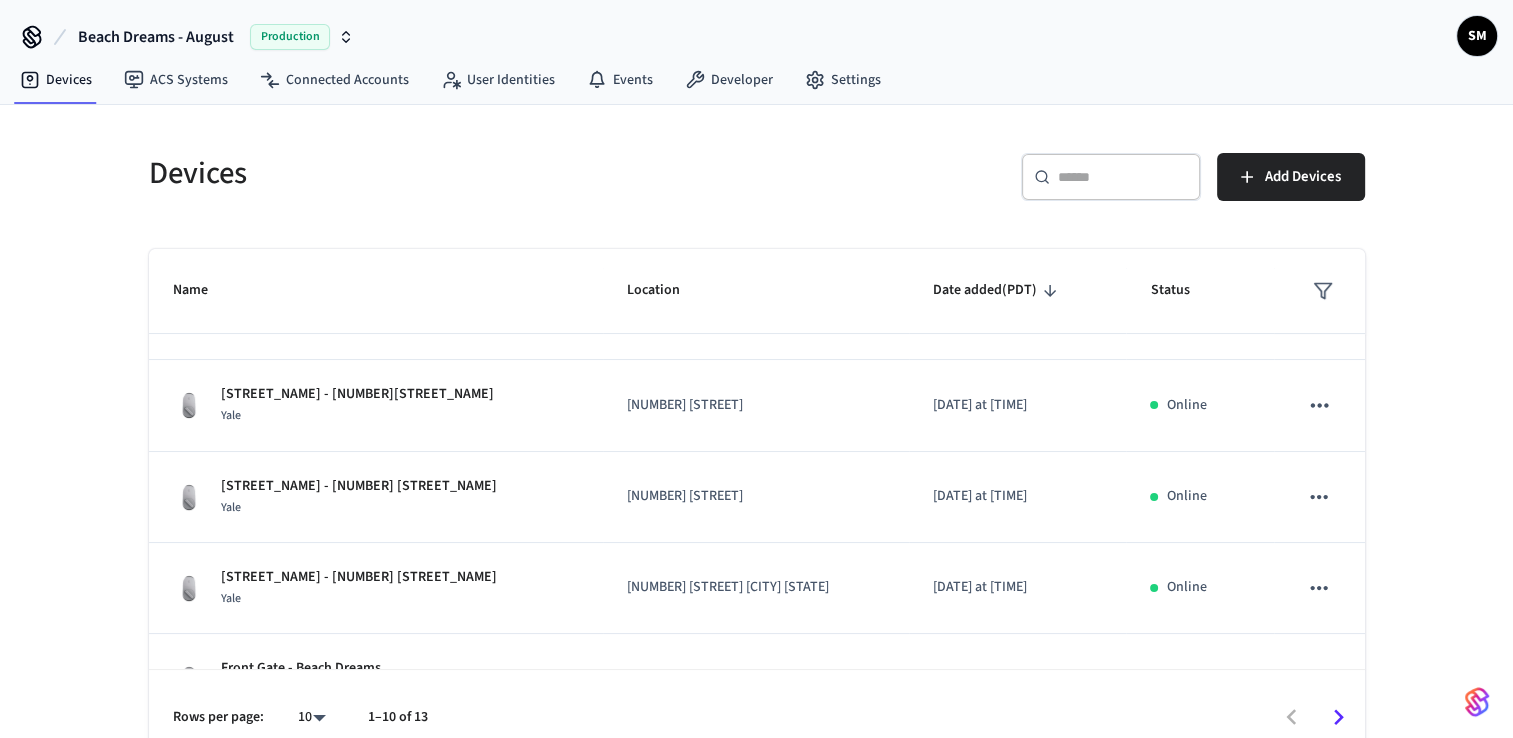 click on "[NUMBER] [STREET]" at bounding box center (756, 405) 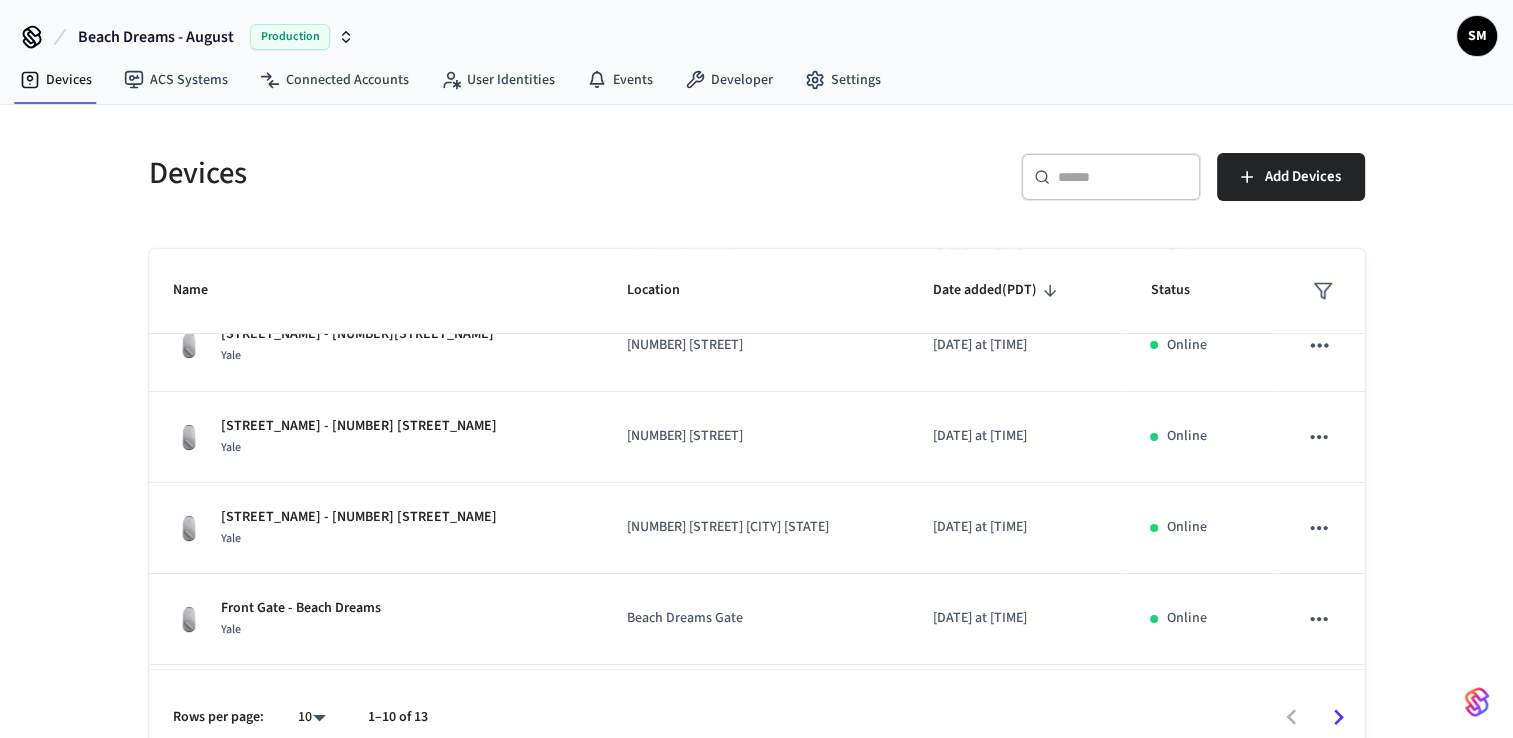 scroll, scrollTop: 402, scrollLeft: 0, axis: vertical 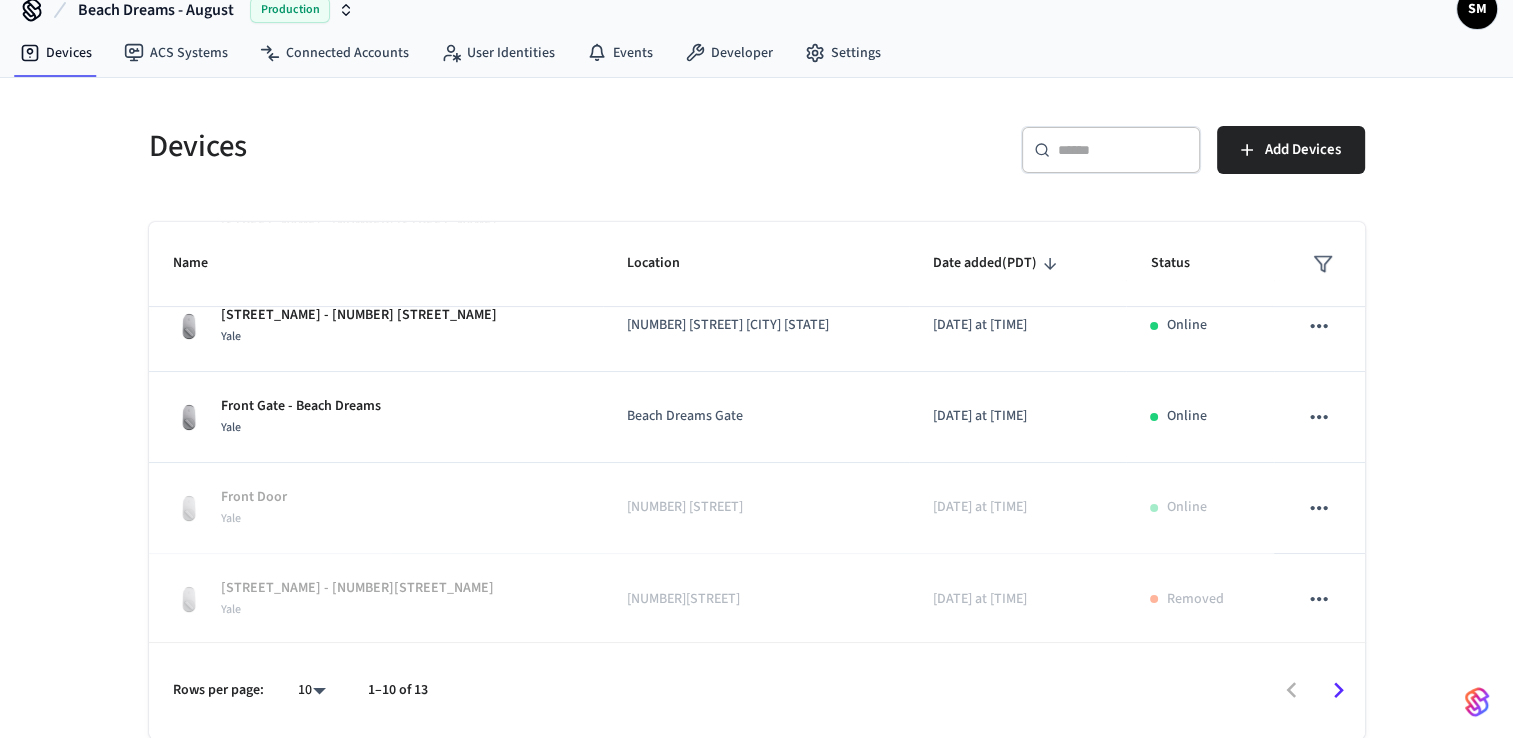 drag, startPoint x: 32, startPoint y: 1, endPoint x: 81, endPoint y: 552, distance: 553.1745 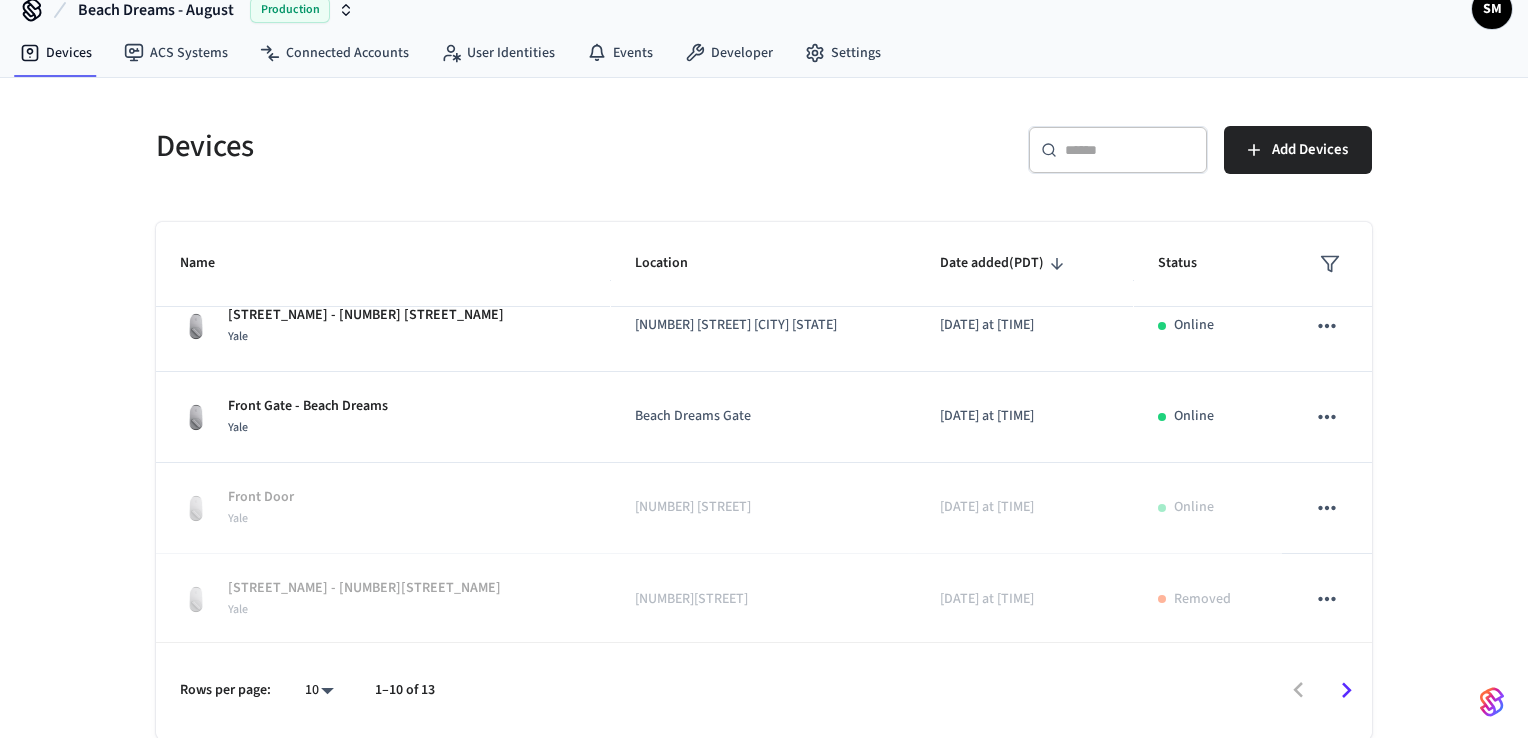 click on "Beach Dreams - August Production SM Devices ACS Systems Connected Accounts User Identities Events Developer Settings Devices ​ ​ Add Devices Name Location Date added  (PDT) Status Front Door Yale [NUMBER] [STREET] [DATE] at [TIME] Online FRONT DOOR Yale [NUMBER][STREET] [DATE] at [TIME] Online Garage Man Door Yale [NUMBER][STREET] [DATE] at [TIME] Online Front Door - [NUMBER][STREET] Lane Yale [NUMBER][STREET] [DATE] at [TIME] Online Front Door - [NUMBER][STREET] Yale [NUMBER] [STREET] [DATE] at [TIME] Online Front Door - [NUMBER] [STREET] Road Yale [NUMBER] [STREET] [DATE] at [TIME] Online Back/Main Entry Door - [NUMBER] [STREET] Ext Yale [NUMBER] [STREET] [CITY] [STATE] [DATE] at [TIME] Online Front Gate - Beach Dreams Yale Beach Dreams Gate [DATE] at [TIME] Online Front Door Yale [NUMBER] [STREET] [DATE] at [TIME] Online FRONT DOOR - [NUMBER][STREET] Lane Yale [NUMBER][STREET] [DATE] at [TIME] Removed Rows per page: 10 ** 1–10 of 13 11 /devices/unmanaged/list 1 /devices/get 1 /access_codes/list" at bounding box center [764, 356] 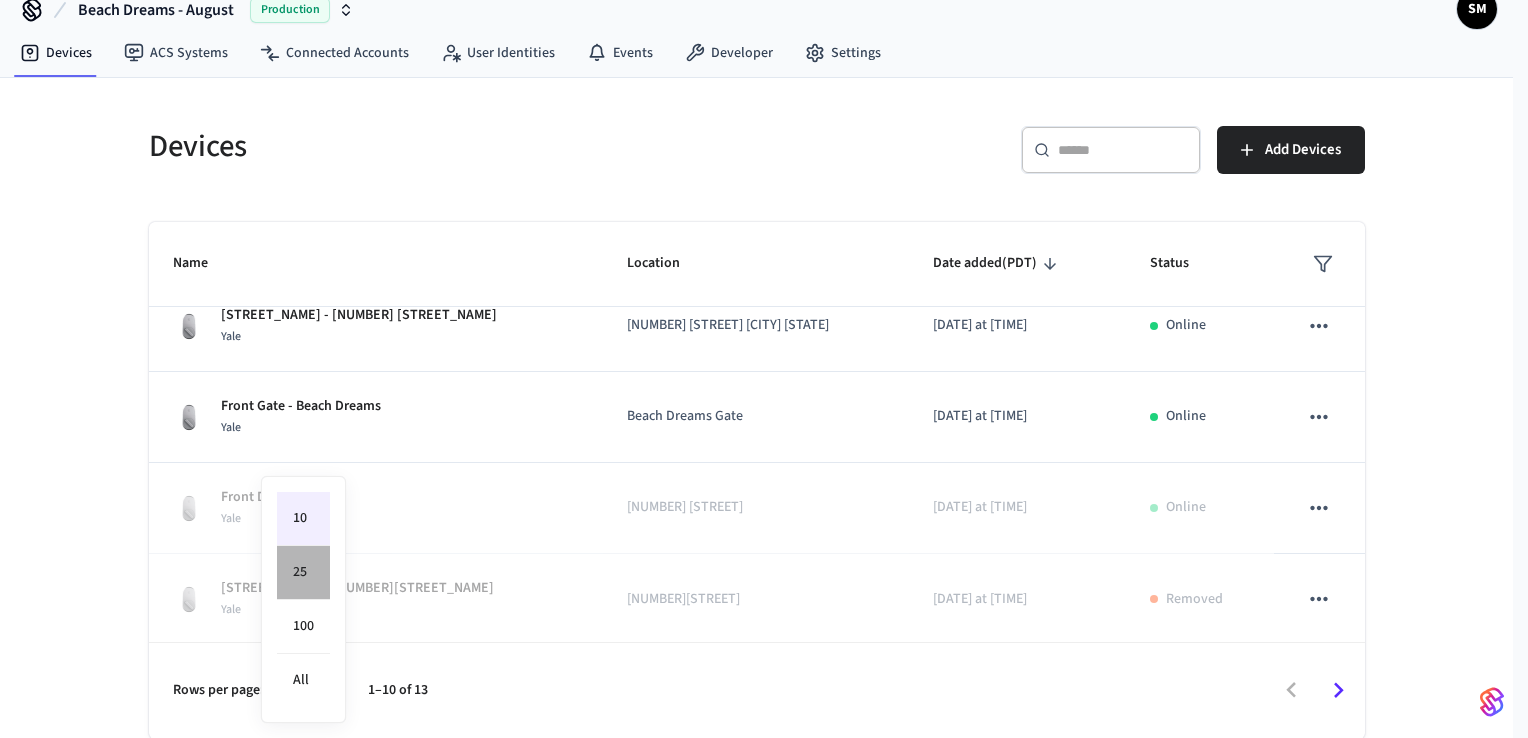 click on "25" at bounding box center [303, 573] 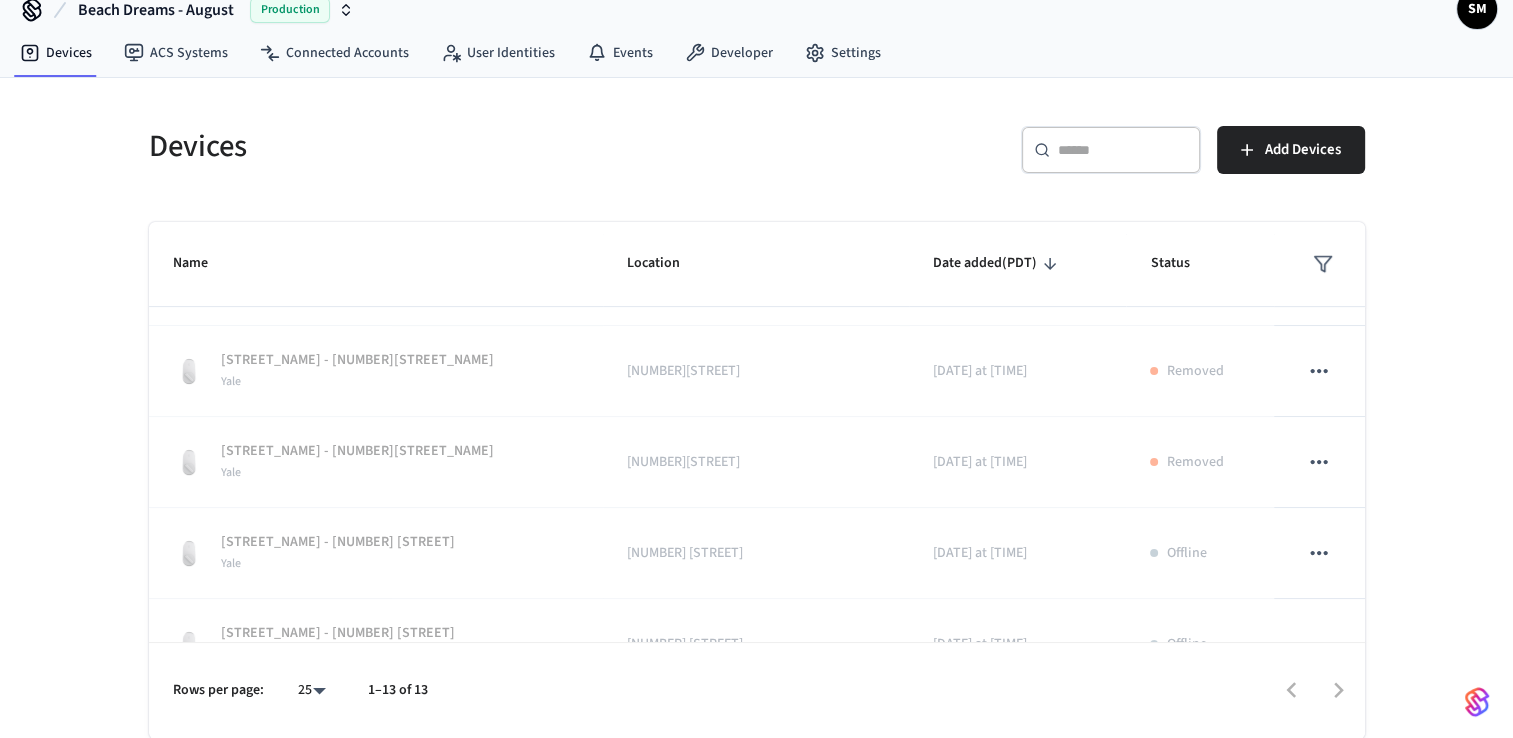 scroll, scrollTop: 846, scrollLeft: 0, axis: vertical 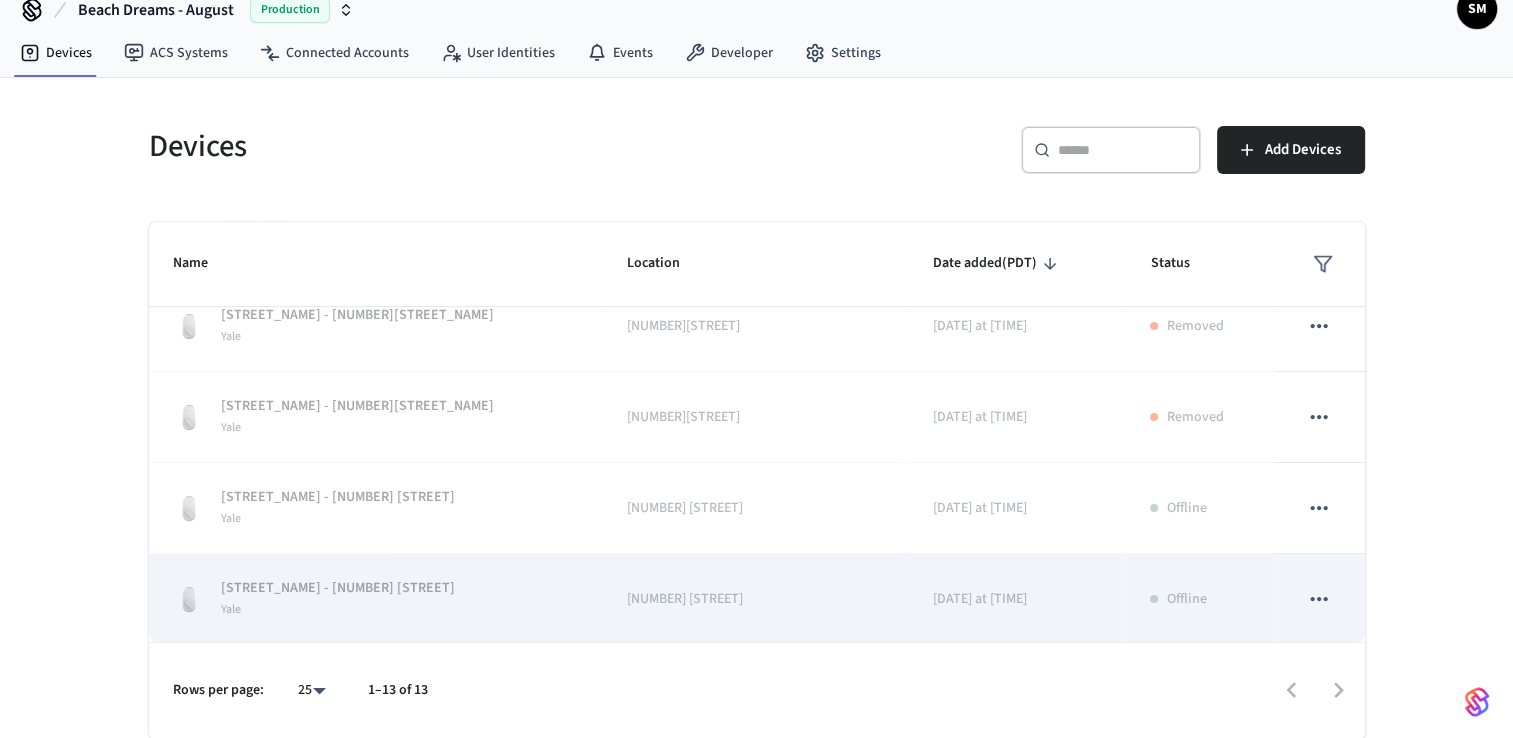 click 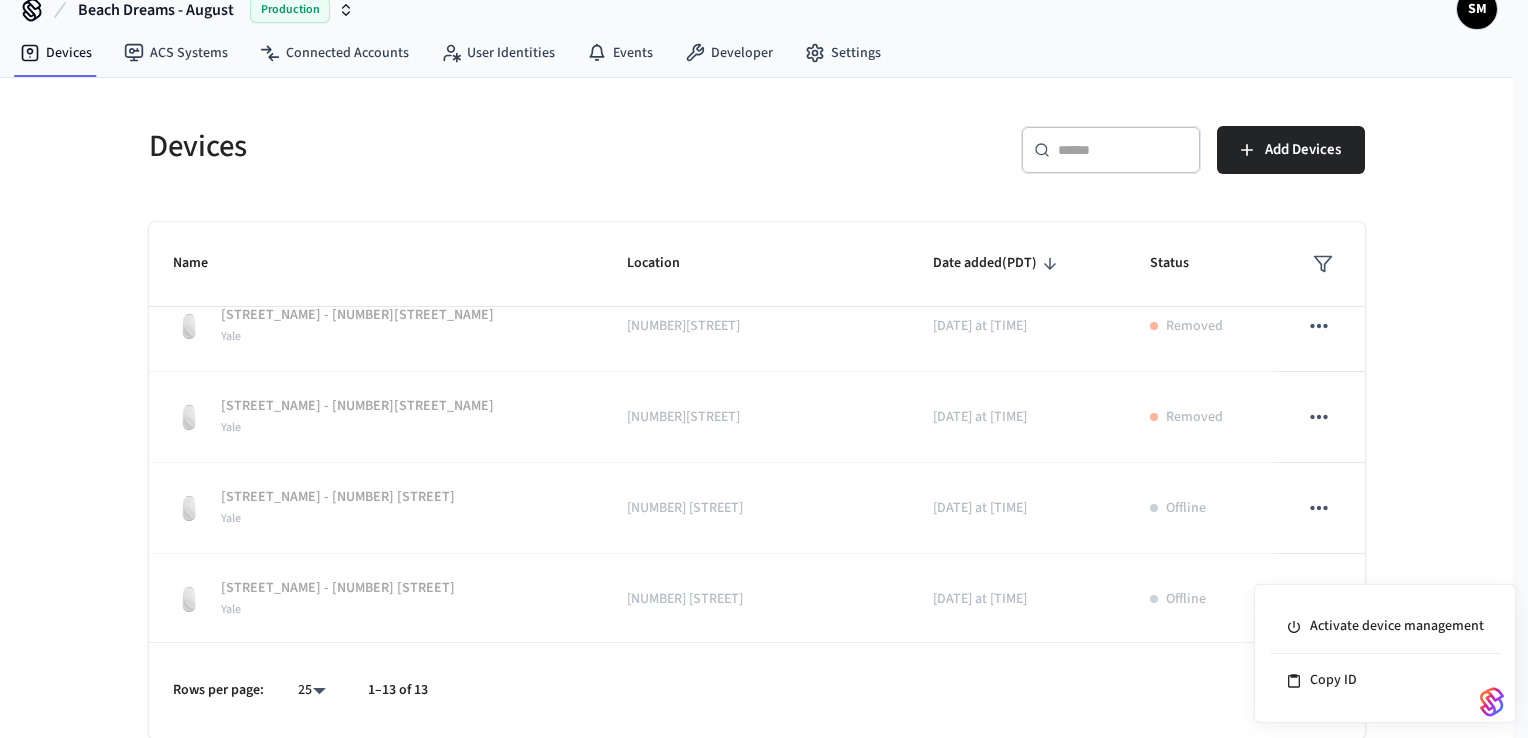 click at bounding box center [764, 369] 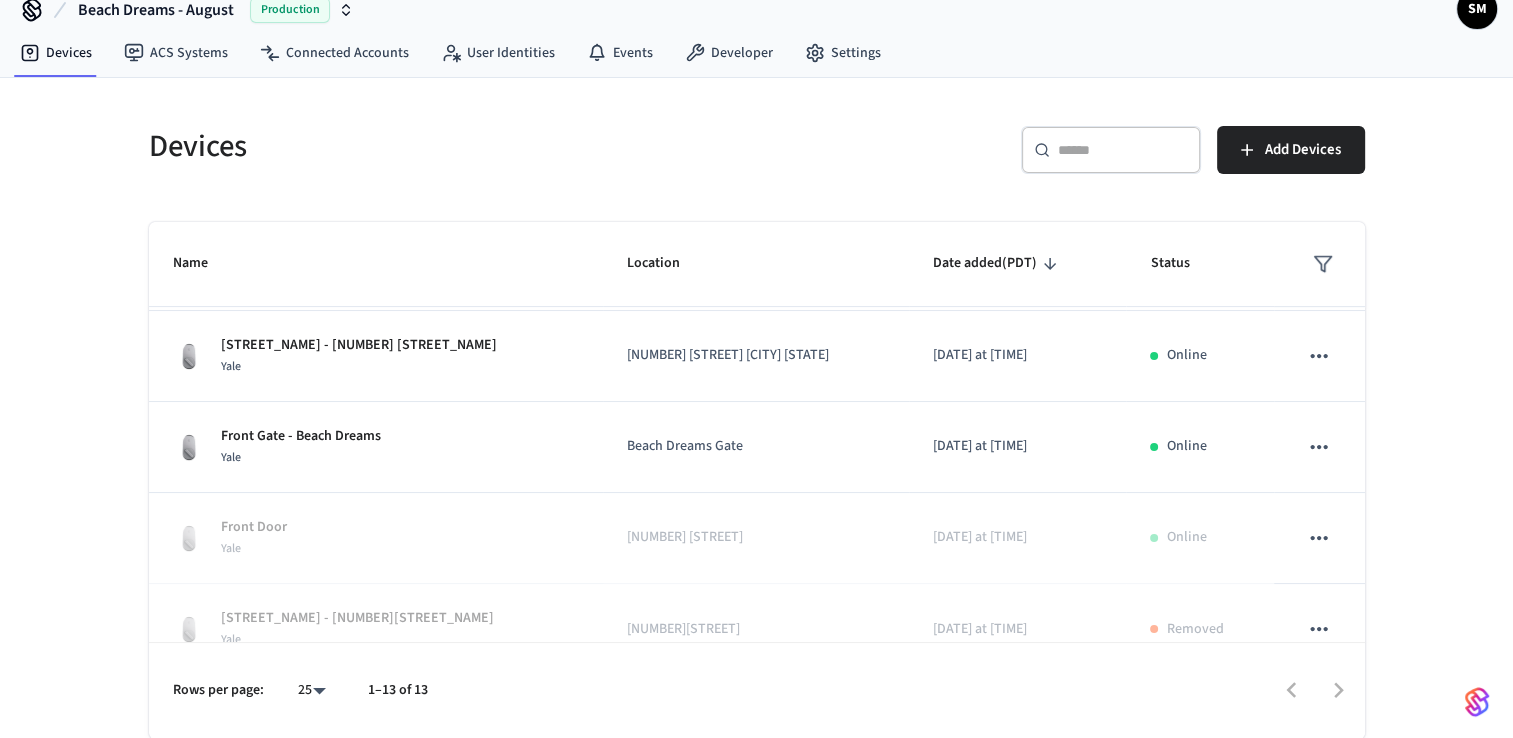 scroll, scrollTop: 542, scrollLeft: 0, axis: vertical 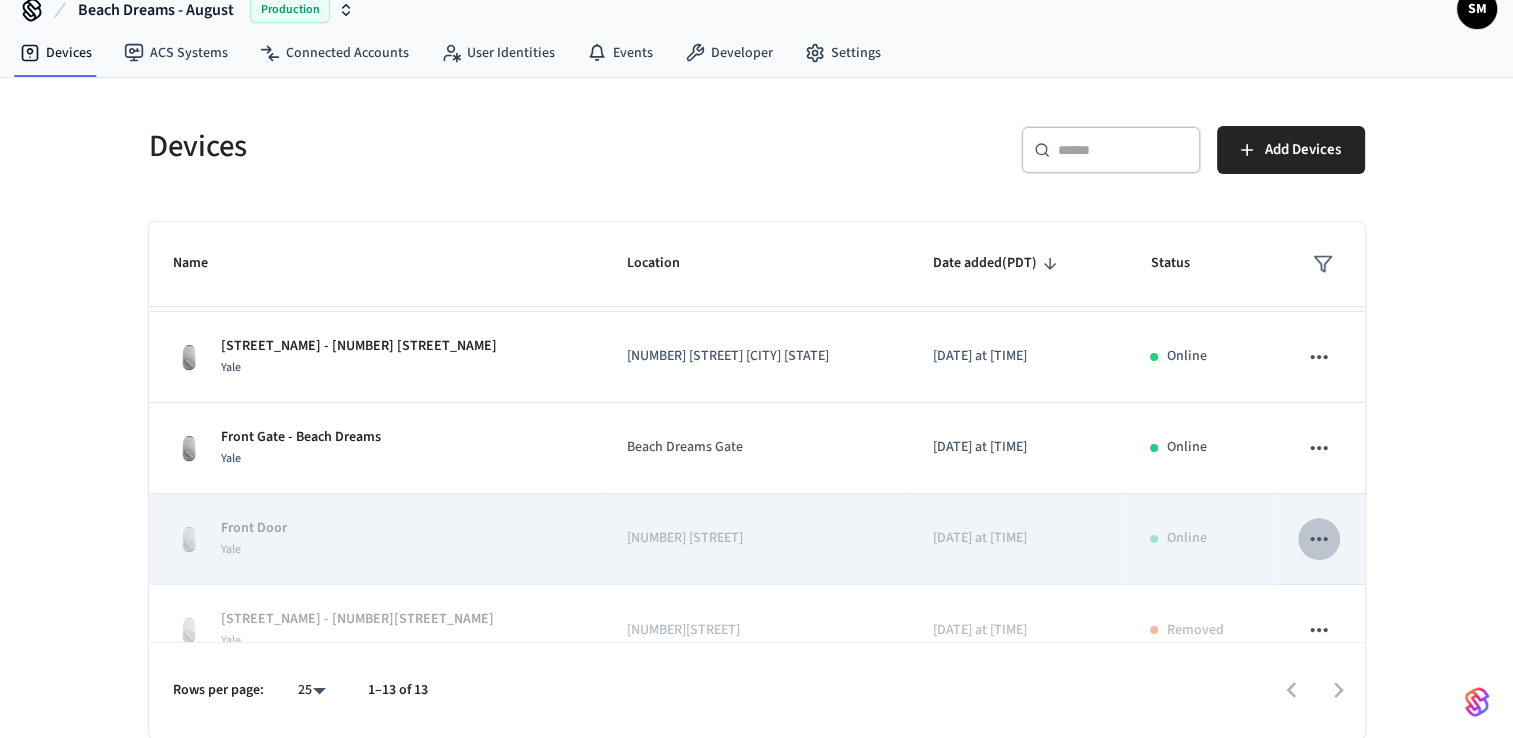 click 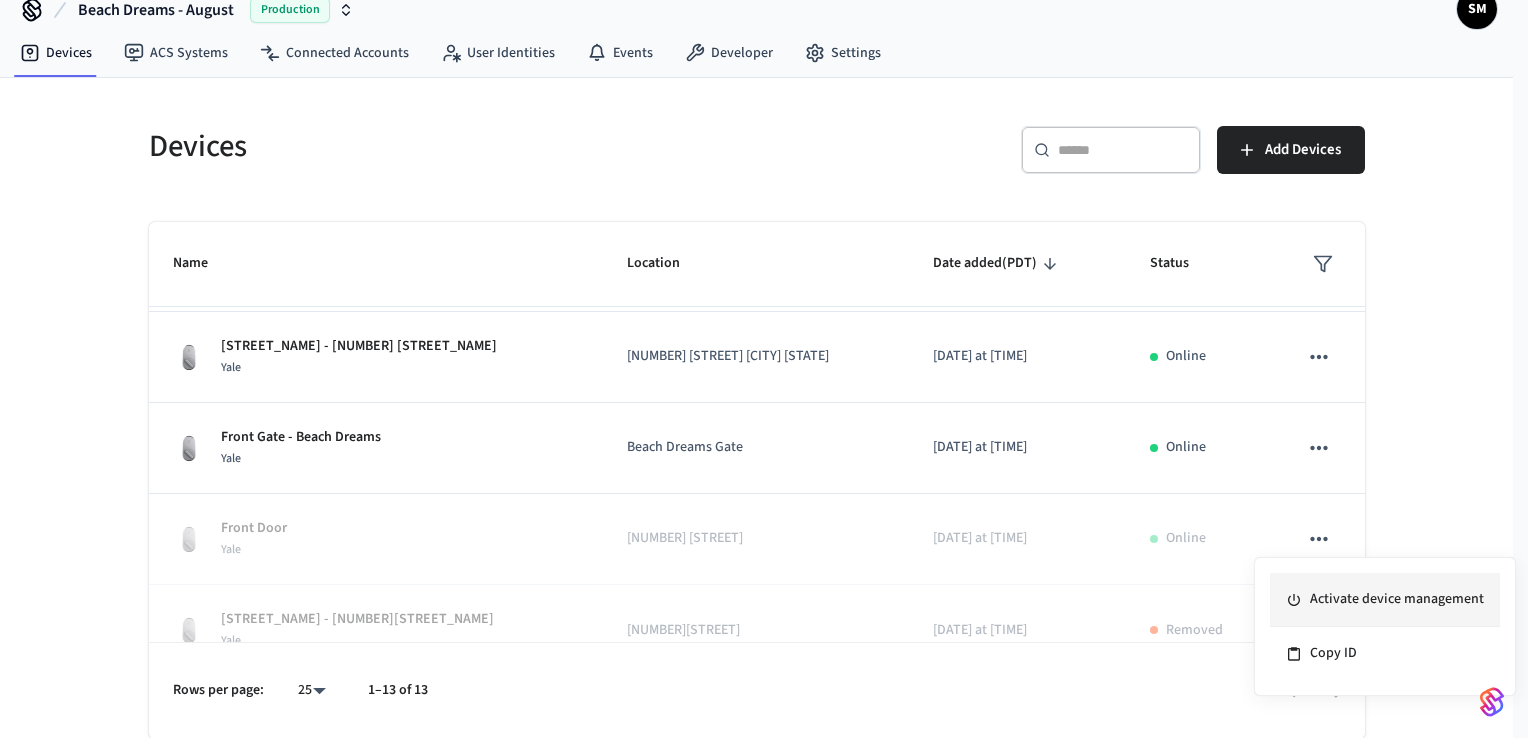 click on "Activate device management" at bounding box center (1385, 600) 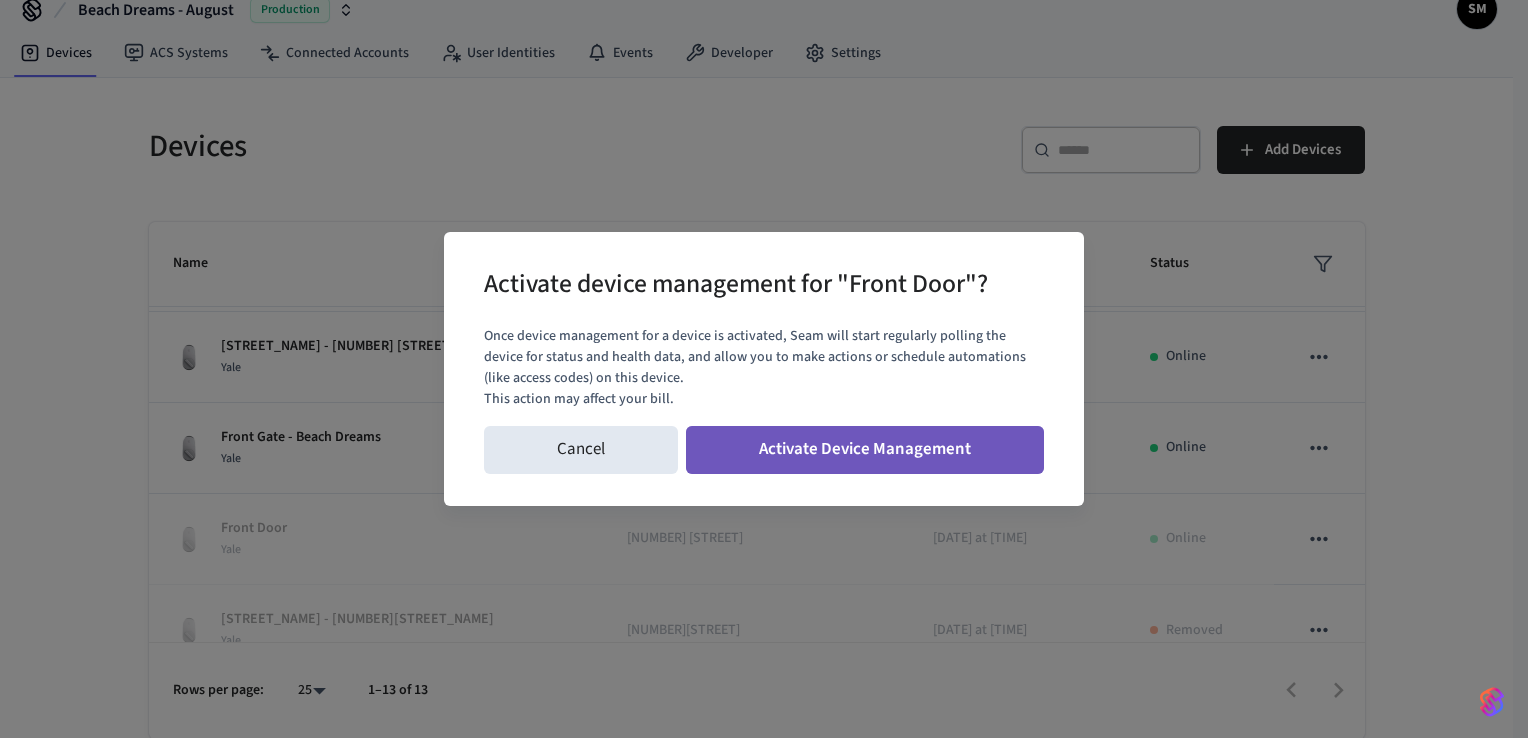 click on "Activate Device Management" at bounding box center [865, 450] 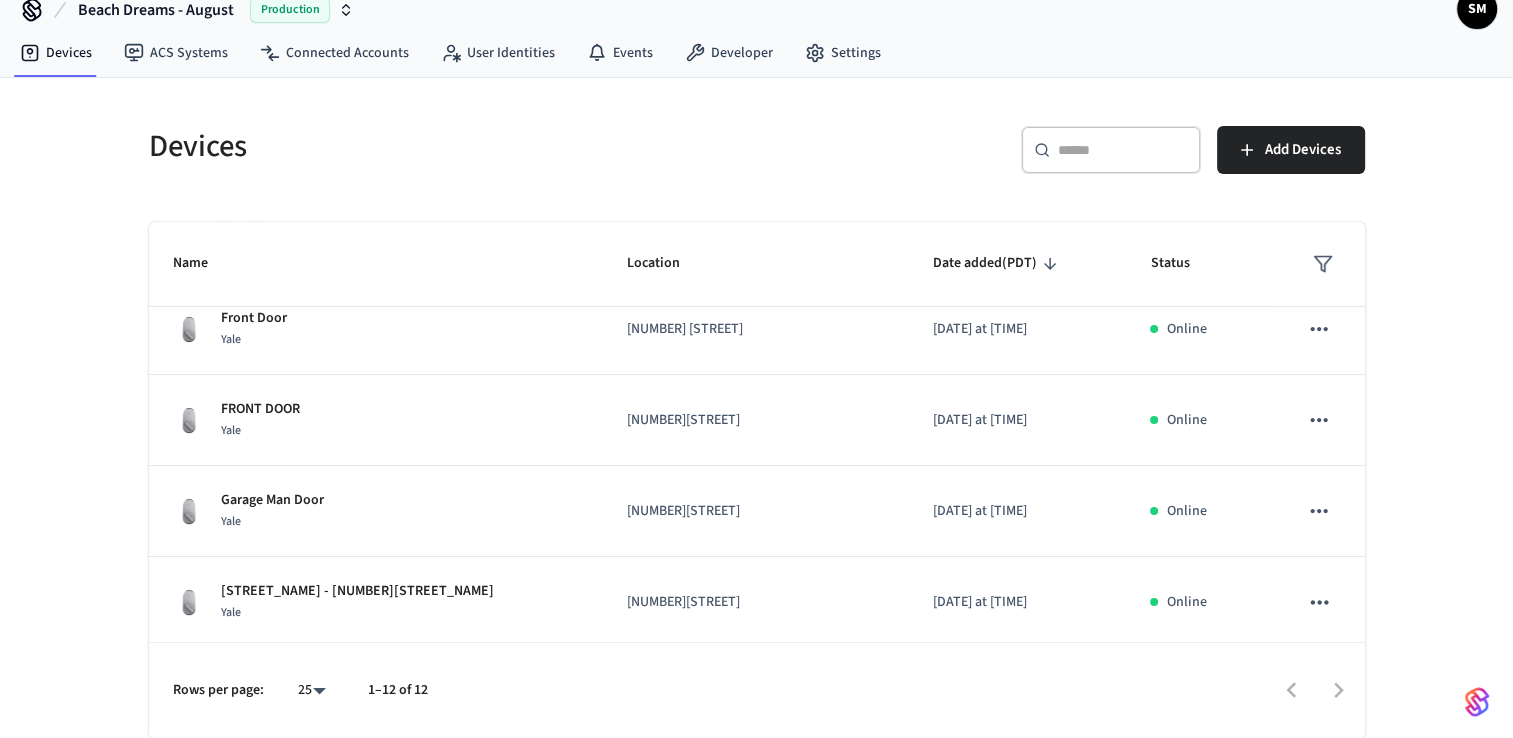 scroll, scrollTop: 0, scrollLeft: 0, axis: both 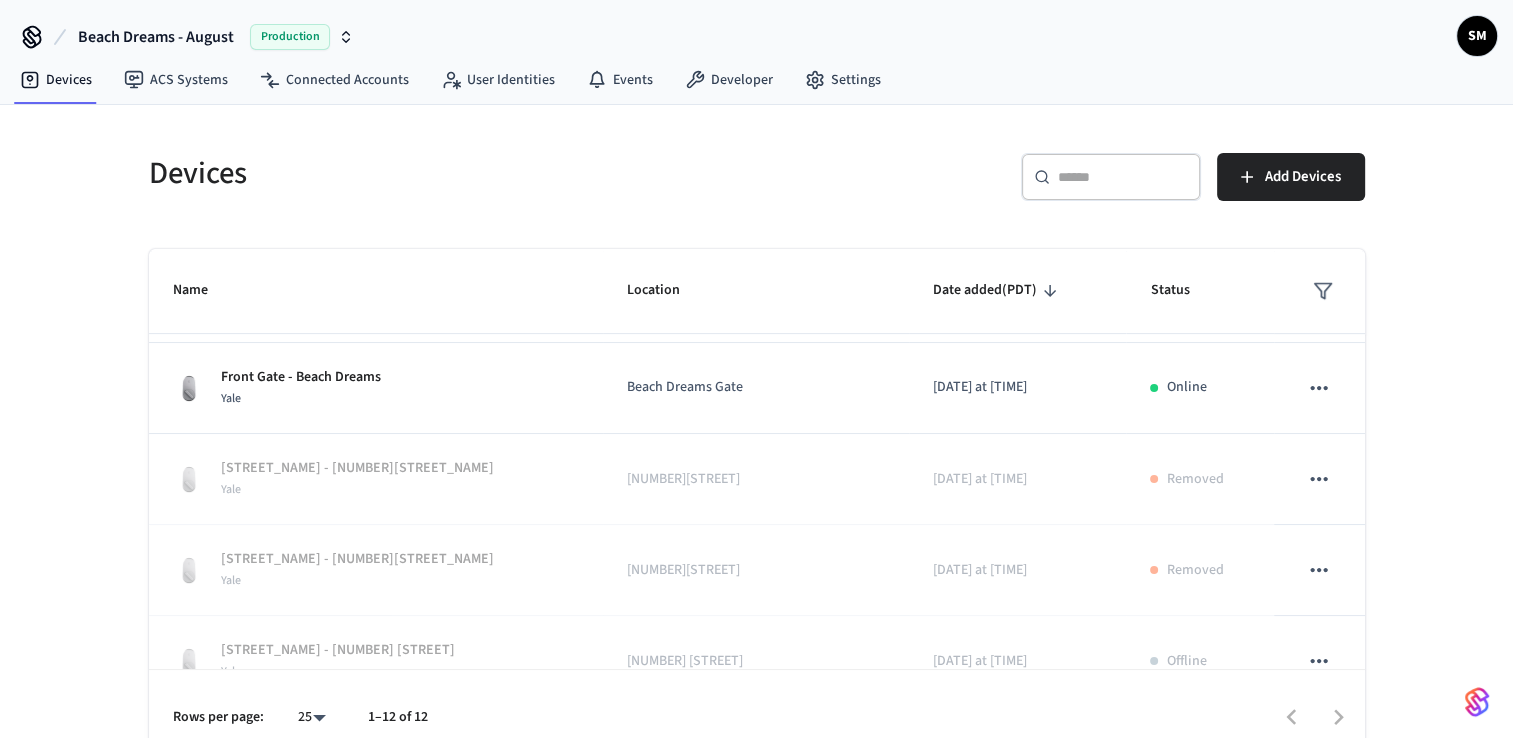 click on "SM" at bounding box center [1477, 36] 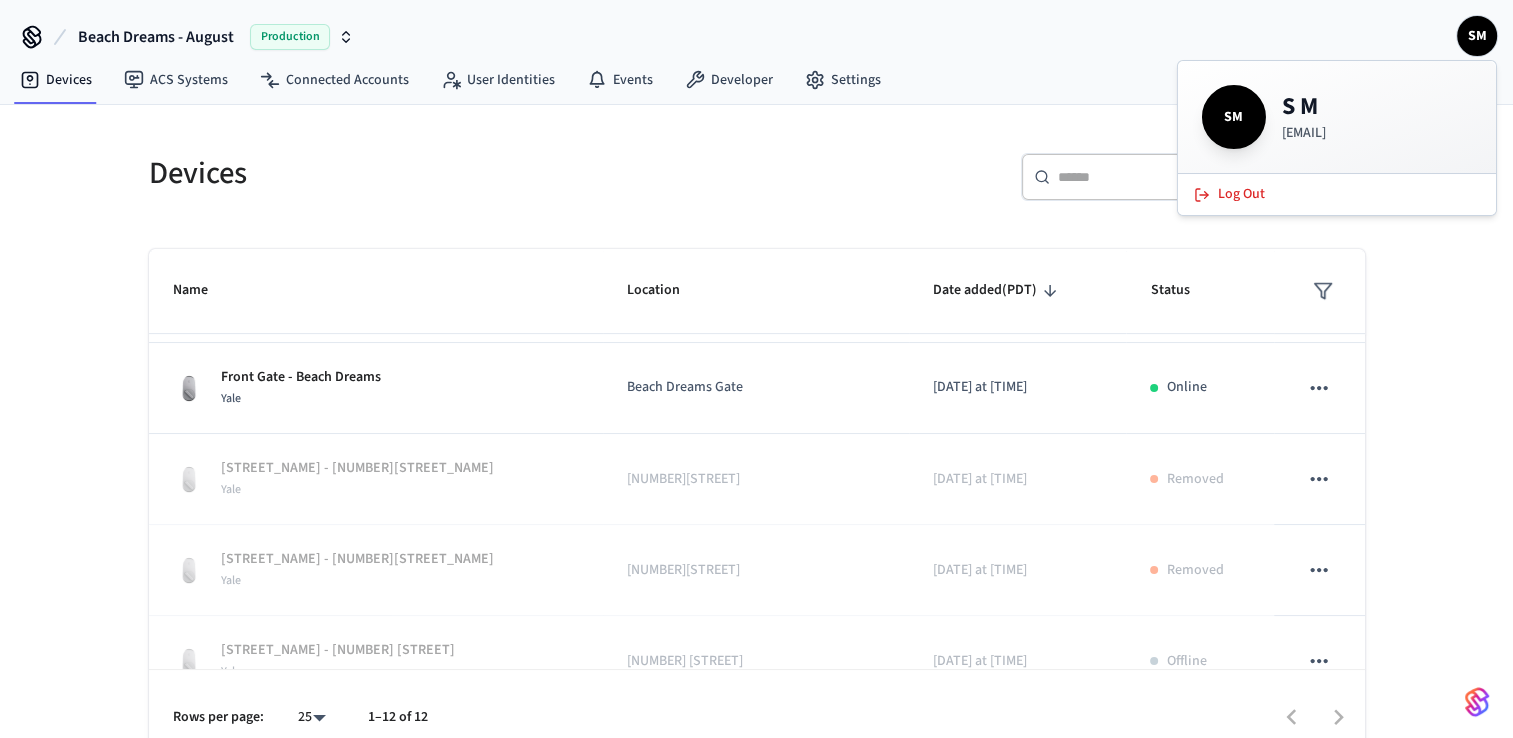 click on "Devices ACS Systems Connected Accounts User Identities Events Developer Settings" at bounding box center [756, 81] 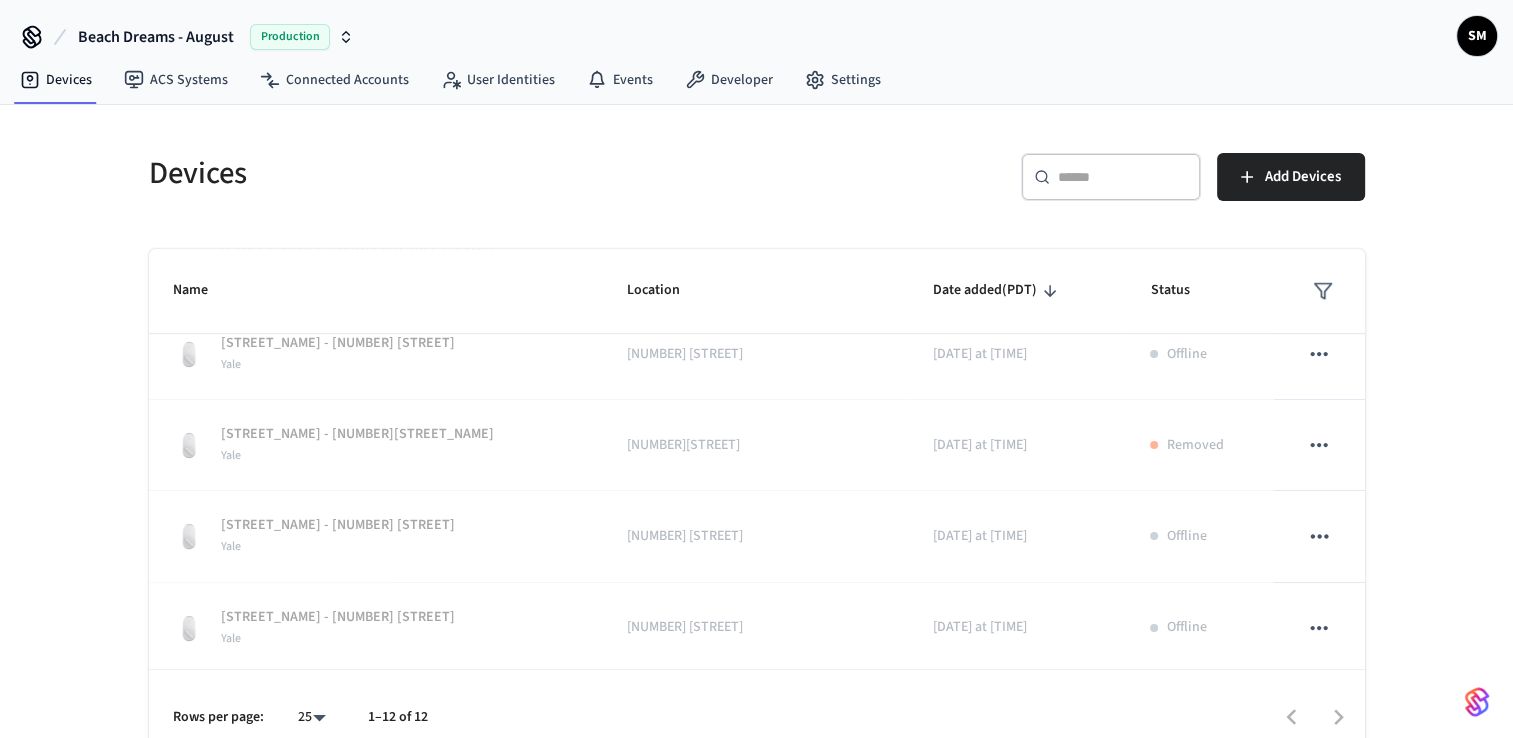 scroll, scrollTop: 1119, scrollLeft: 0, axis: vertical 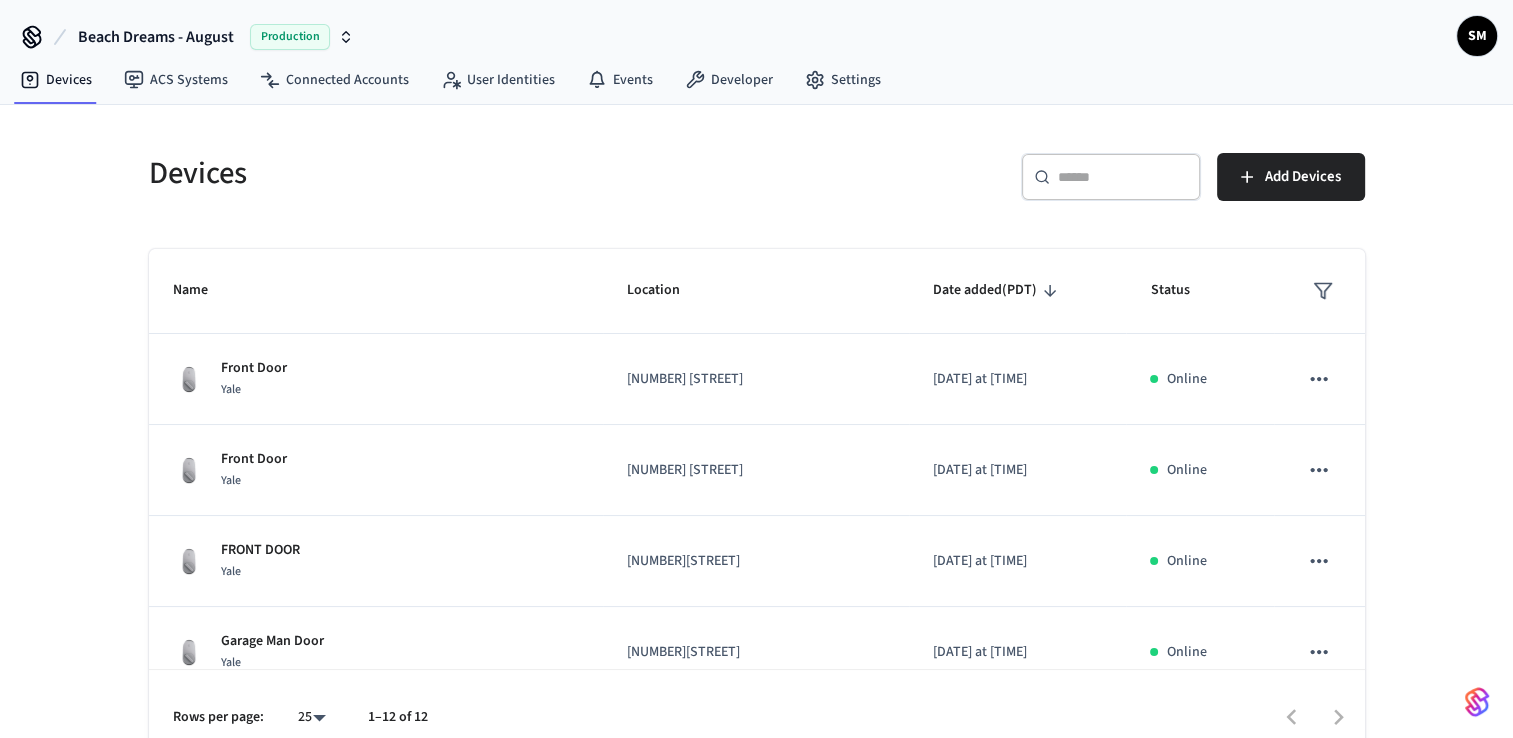 click on "​ ​ Add Devices" at bounding box center [1067, 185] 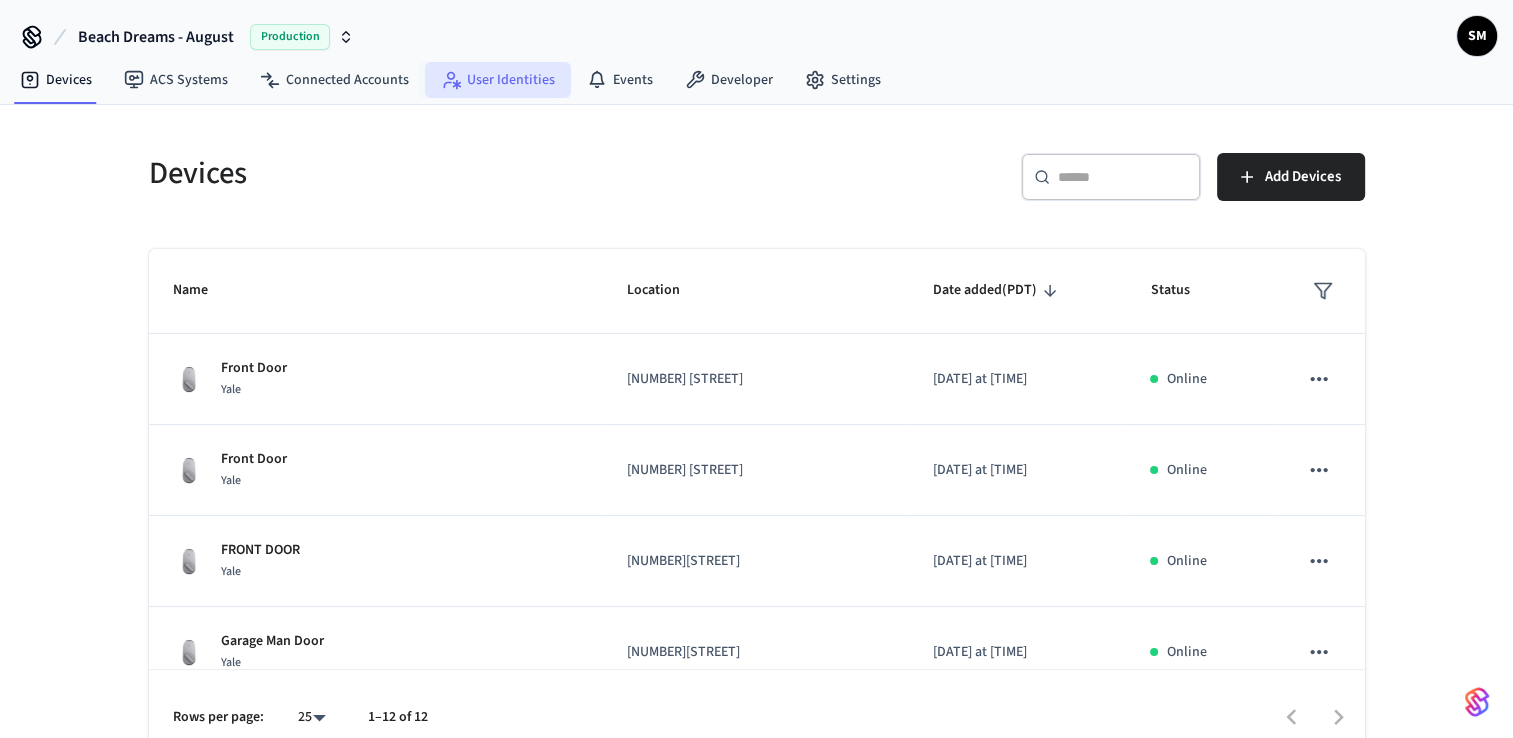click on "User Identities" at bounding box center (498, 80) 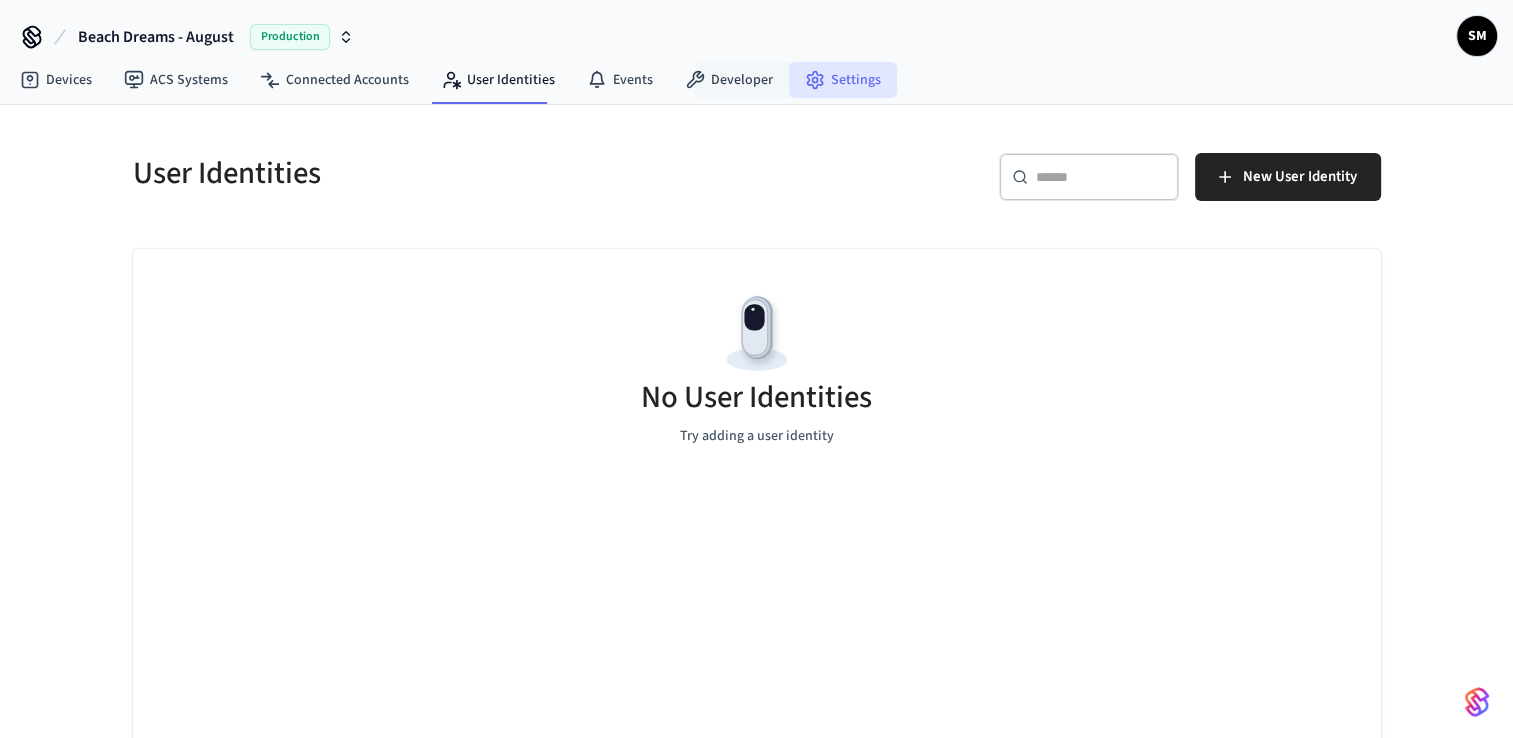 click on "Settings" at bounding box center [843, 80] 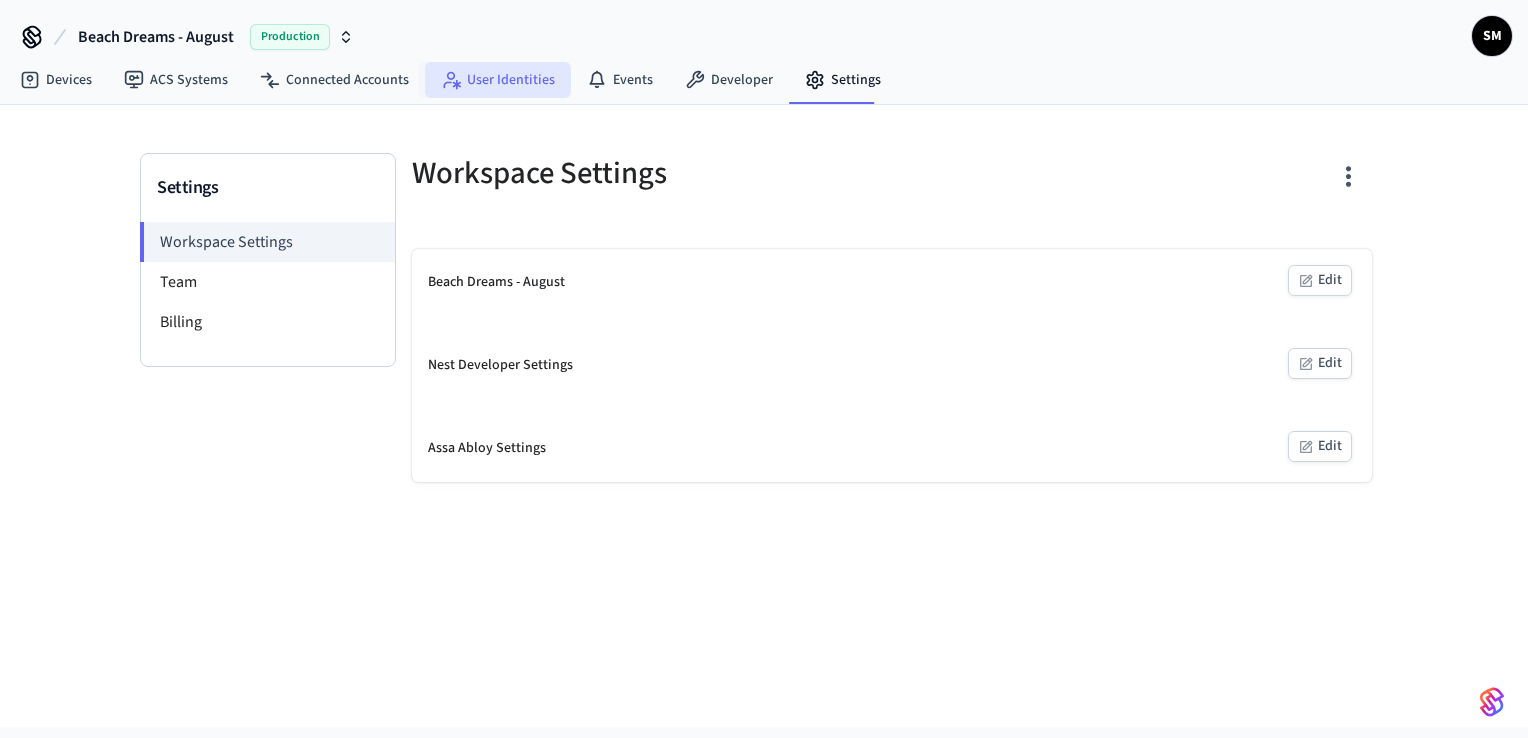 click on "User Identities" at bounding box center (498, 80) 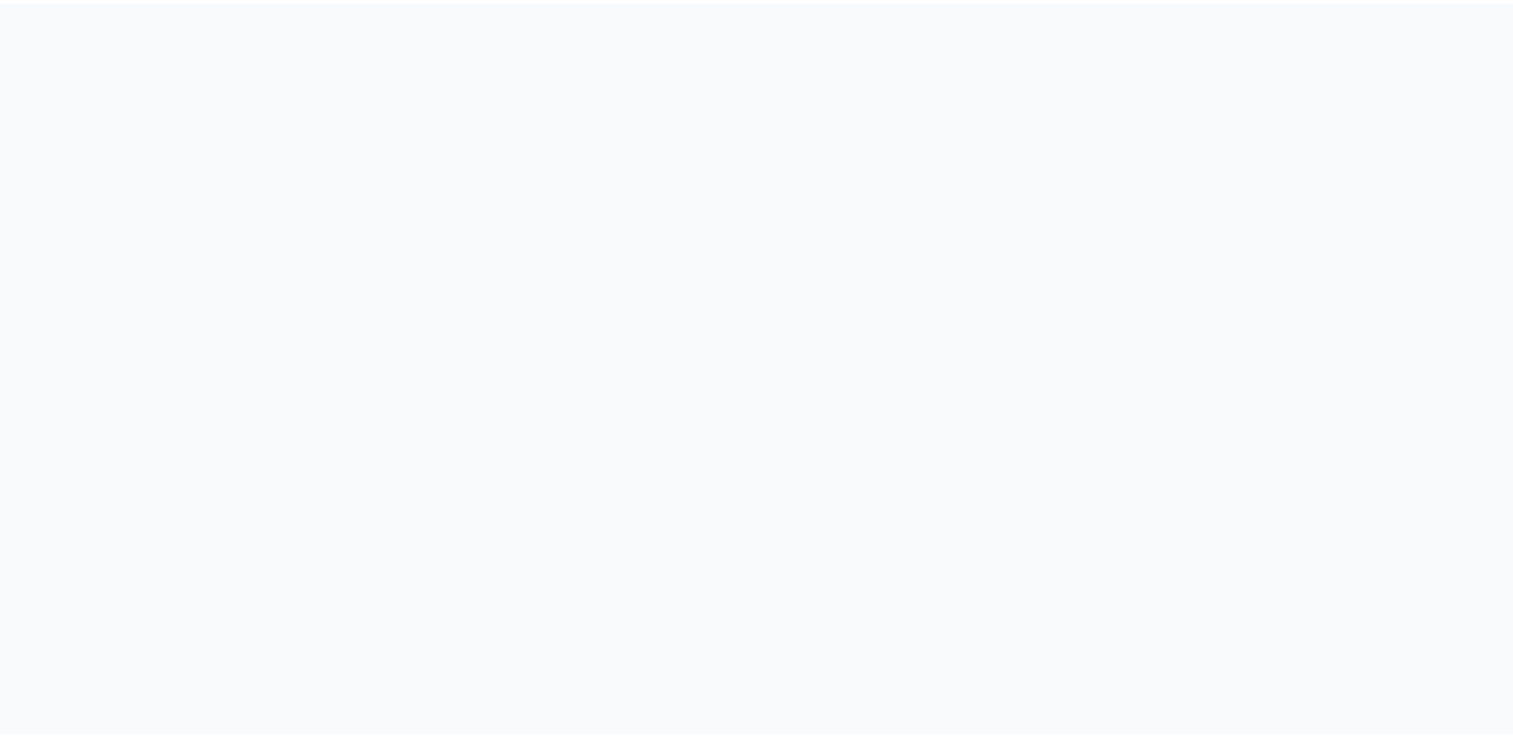 scroll, scrollTop: 0, scrollLeft: 0, axis: both 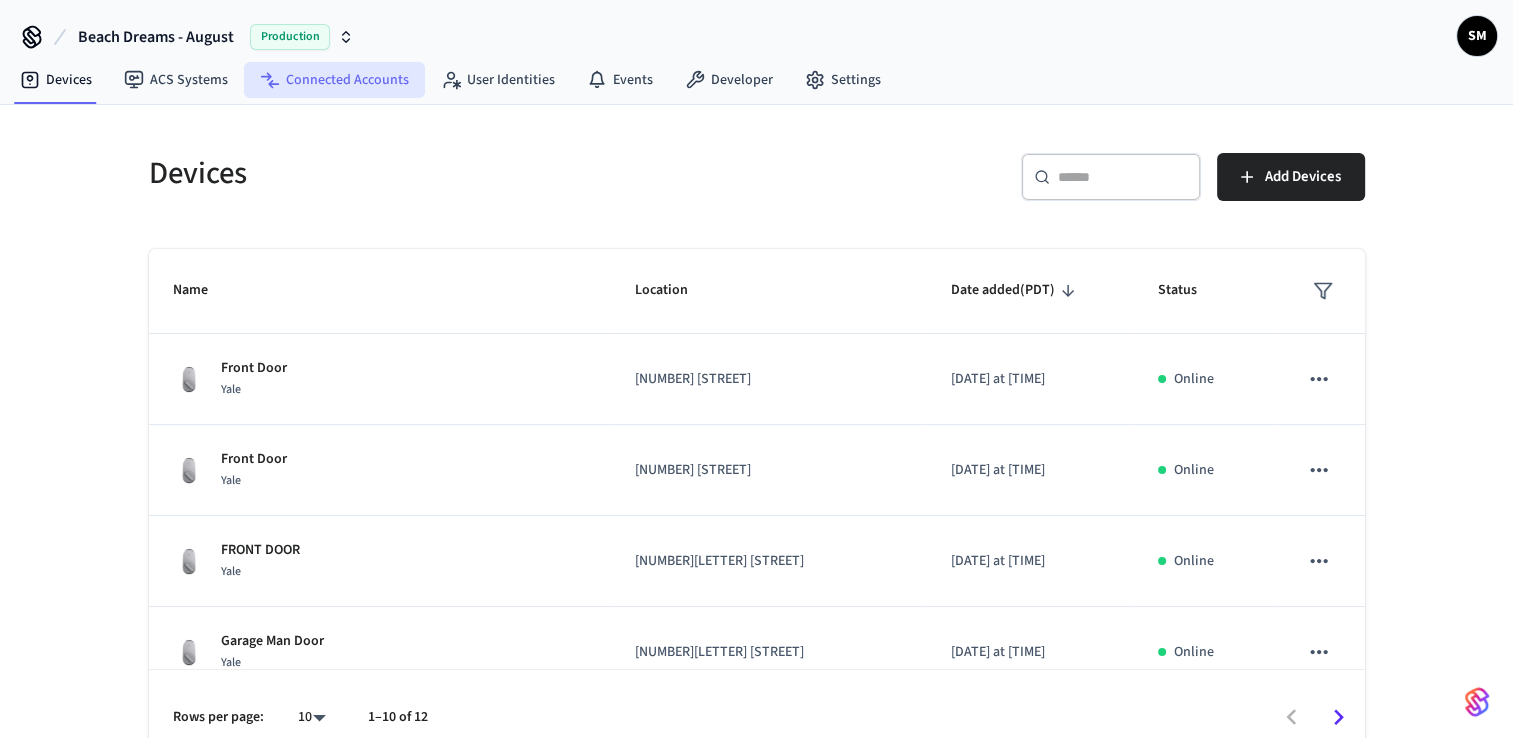 click on "Connected Accounts" at bounding box center (334, 80) 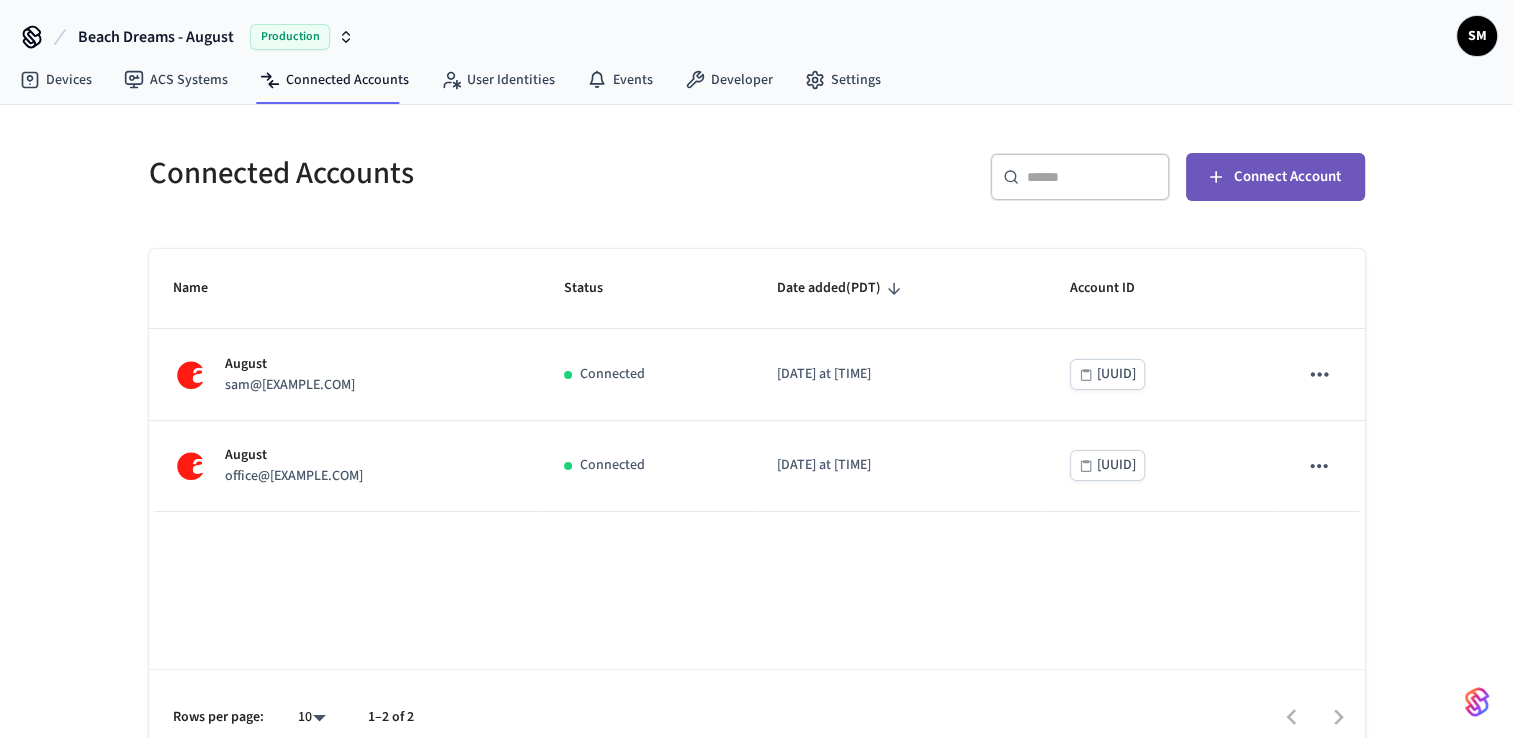 click on "Connect Account" at bounding box center (1287, 177) 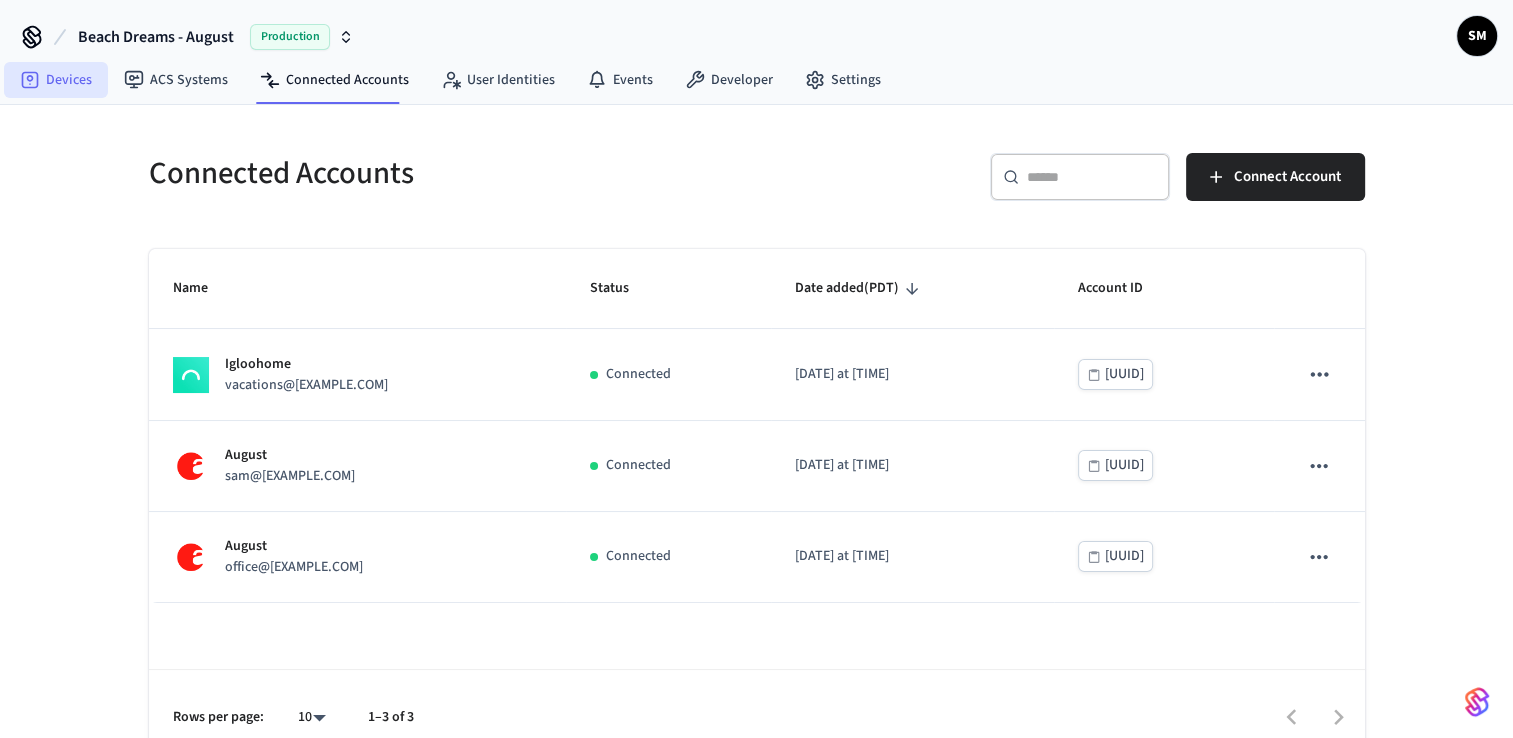 click on "Devices" at bounding box center (56, 80) 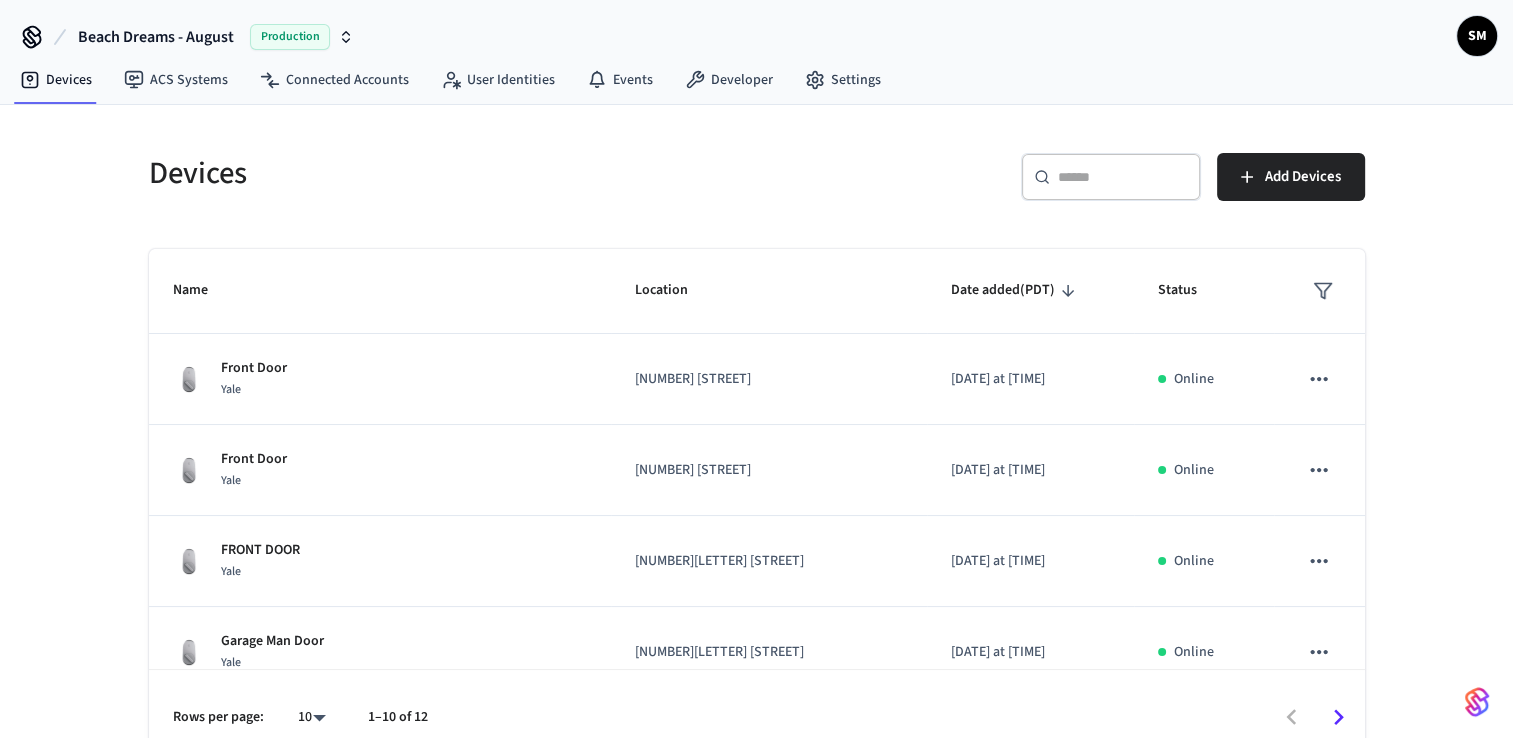 drag, startPoint x: 78, startPoint y: 78, endPoint x: 341, endPoint y: 219, distance: 298.41248 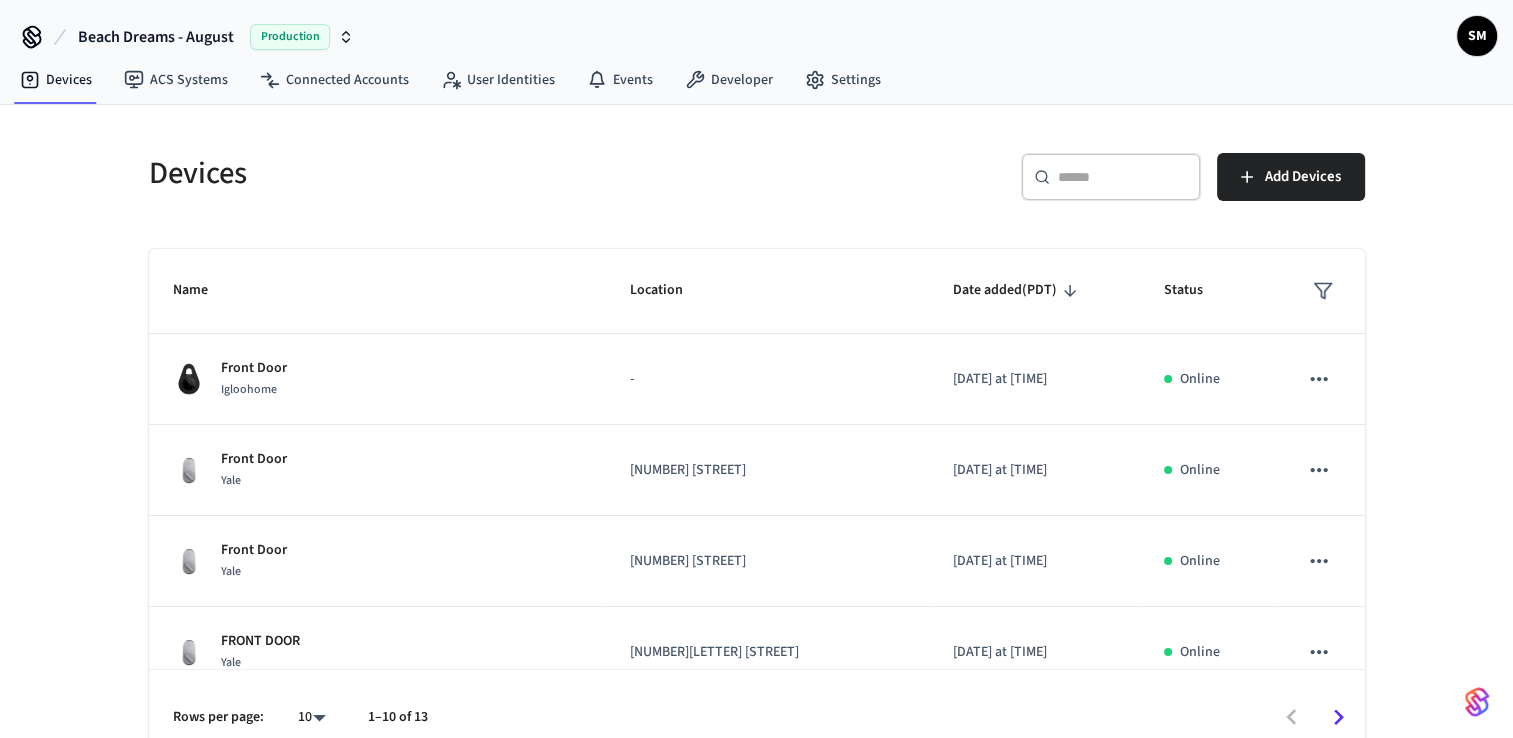 scroll, scrollTop: 27, scrollLeft: 0, axis: vertical 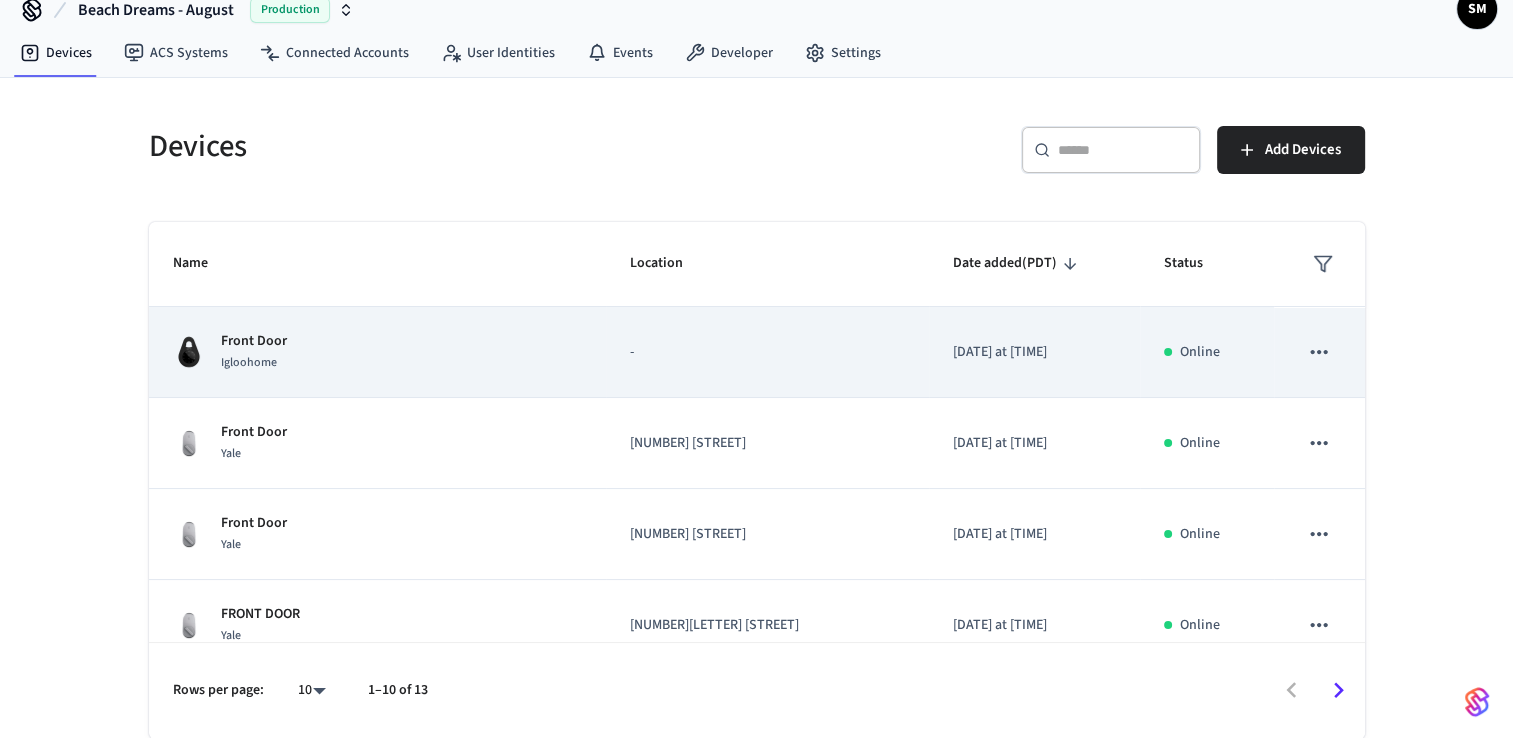 click on "Front Door Igloohome" at bounding box center (377, 352) 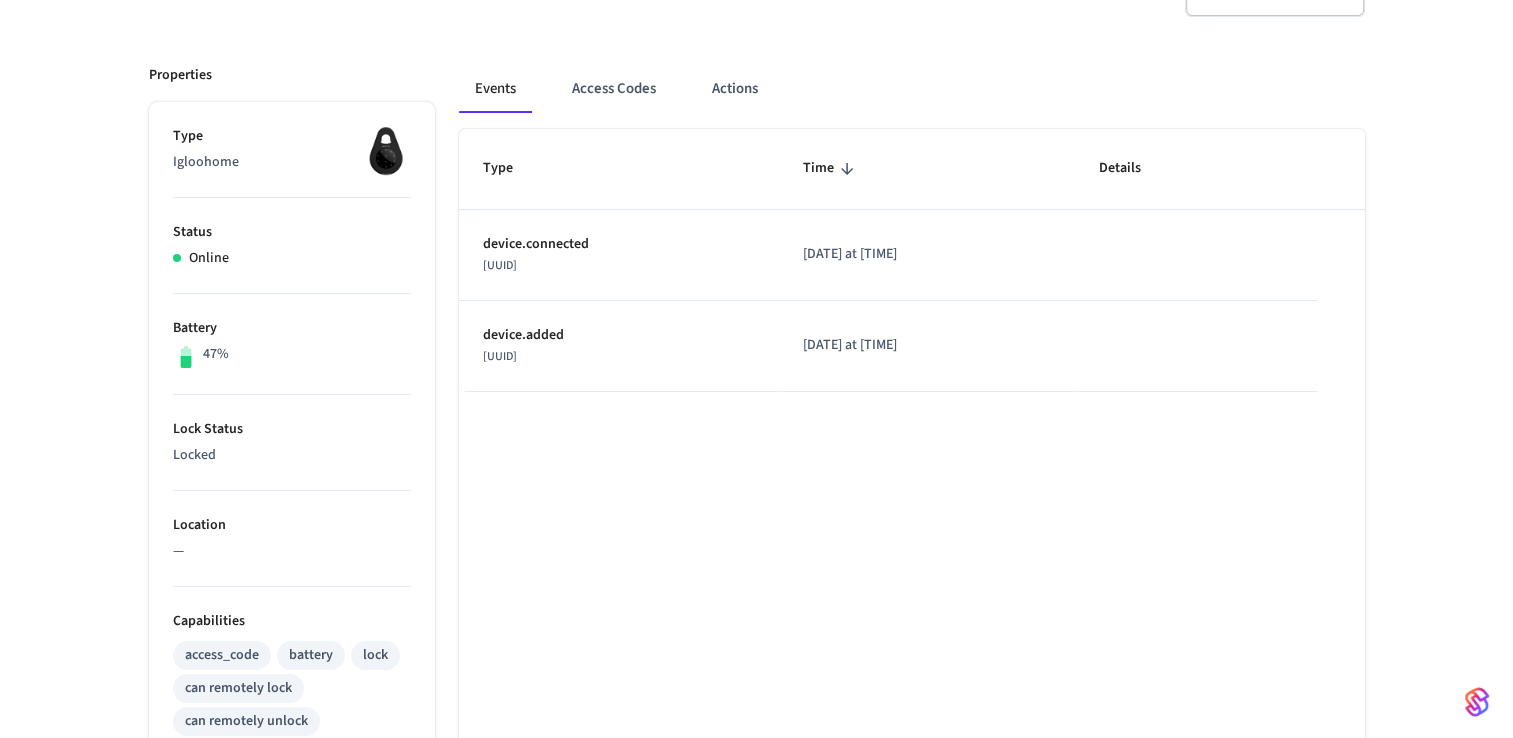 scroll, scrollTop: 228, scrollLeft: 0, axis: vertical 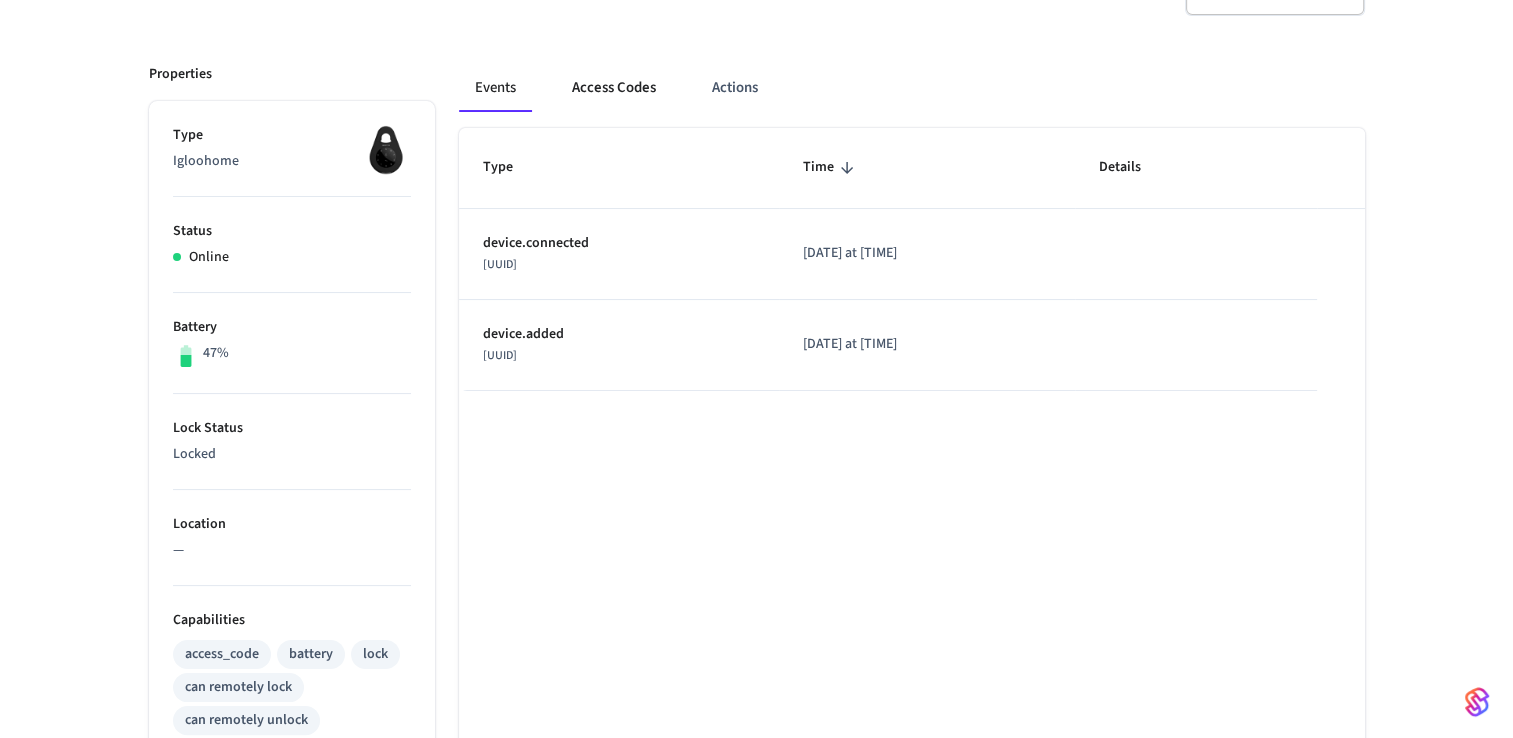 click on "Access Codes" at bounding box center (614, 88) 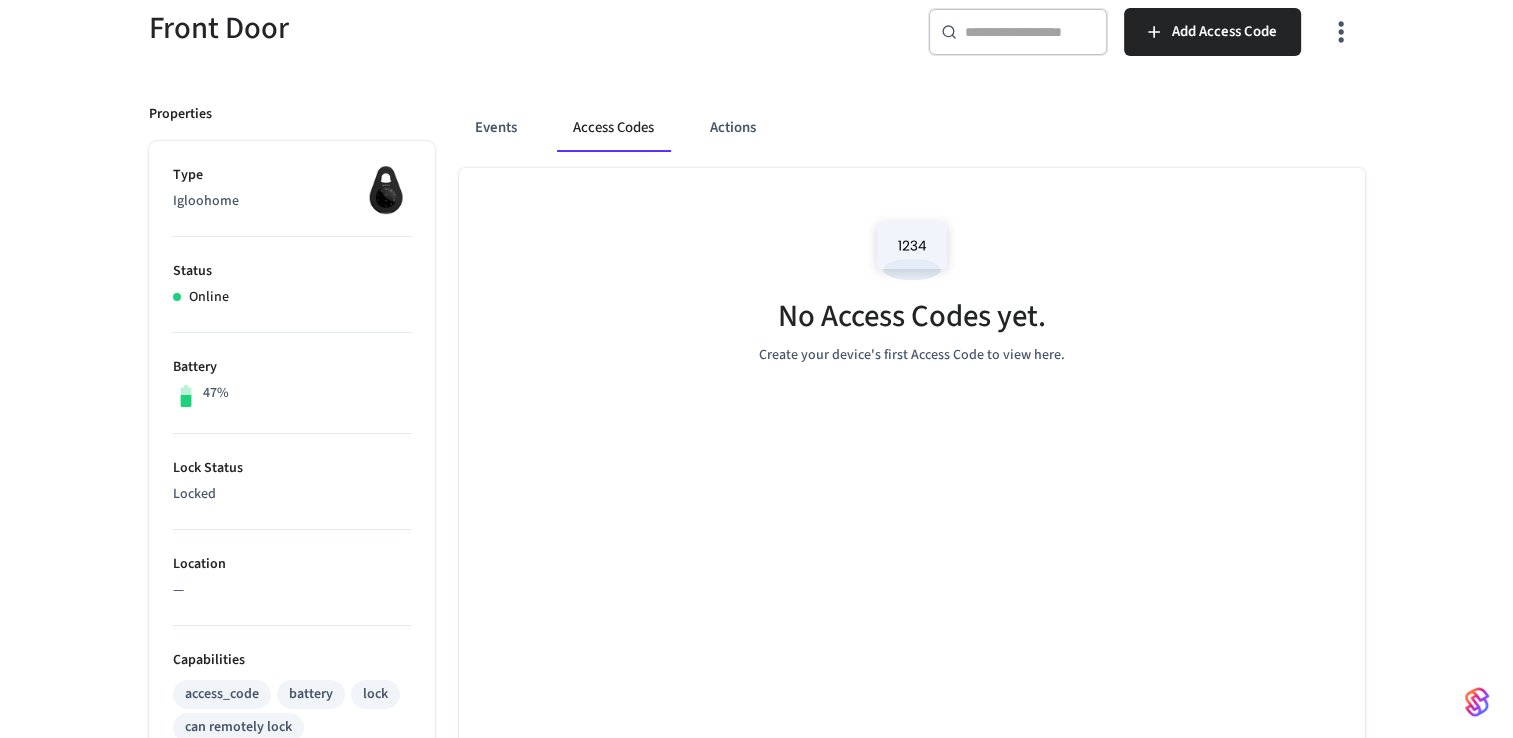 scroll, scrollTop: 0, scrollLeft: 0, axis: both 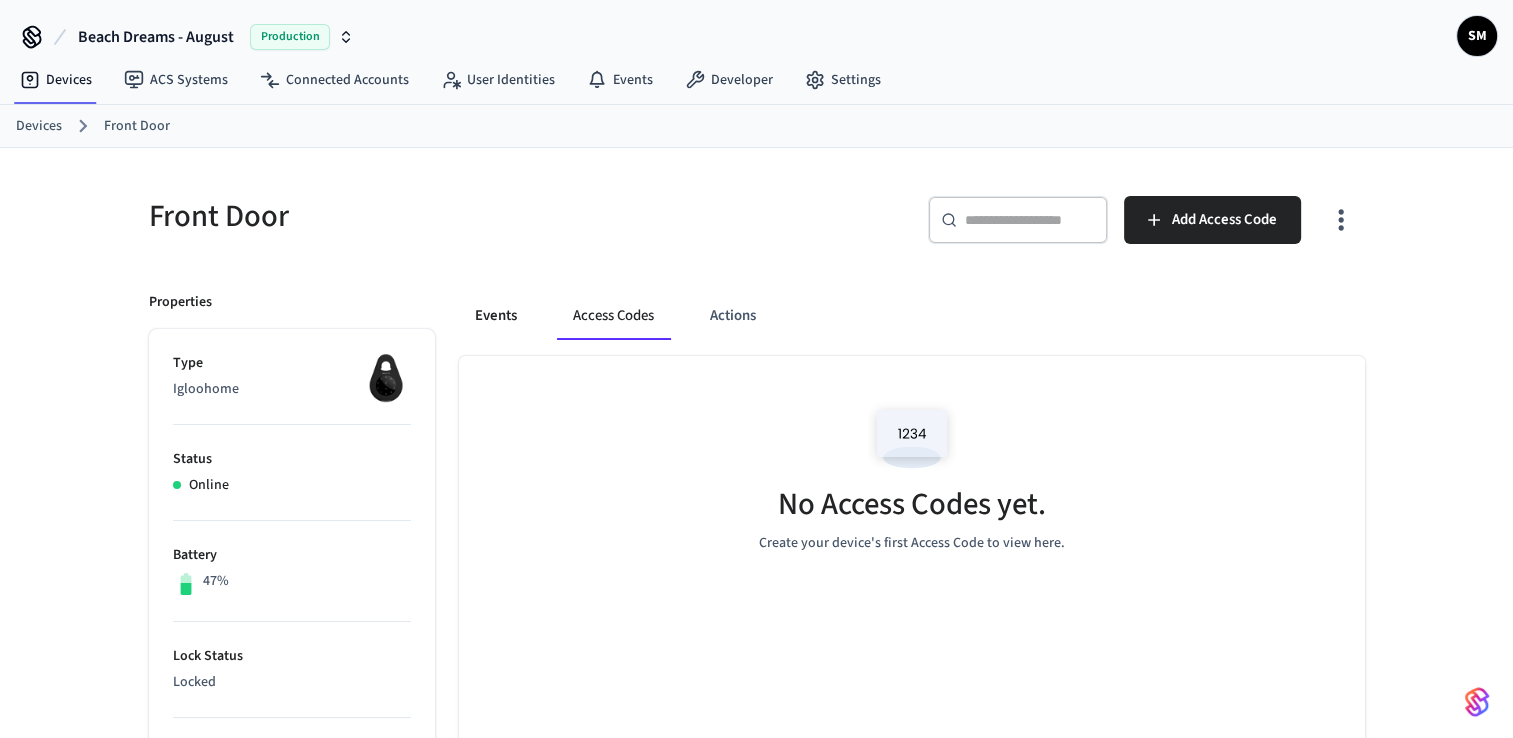 click on "Events" at bounding box center [496, 316] 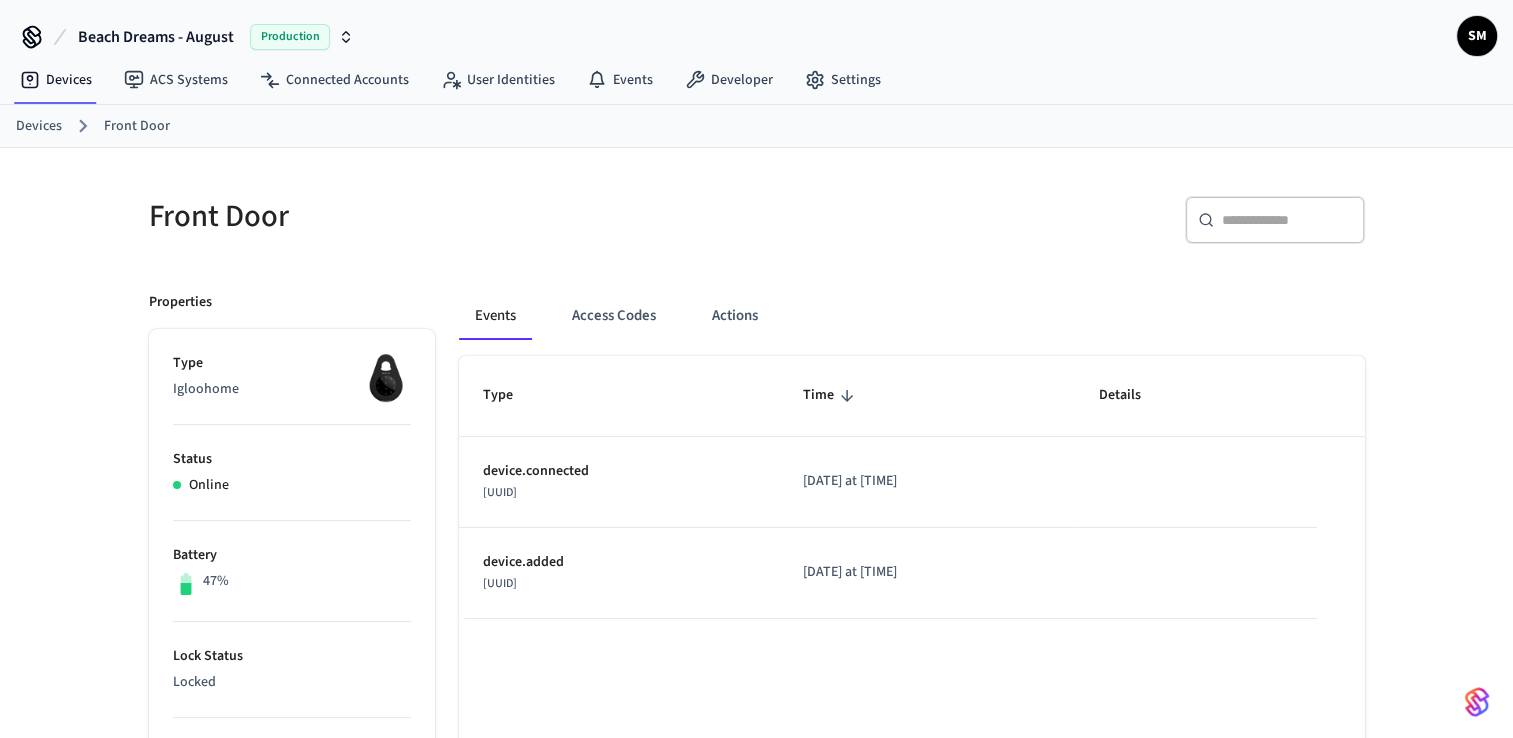 click on "Devices" at bounding box center [39, 126] 